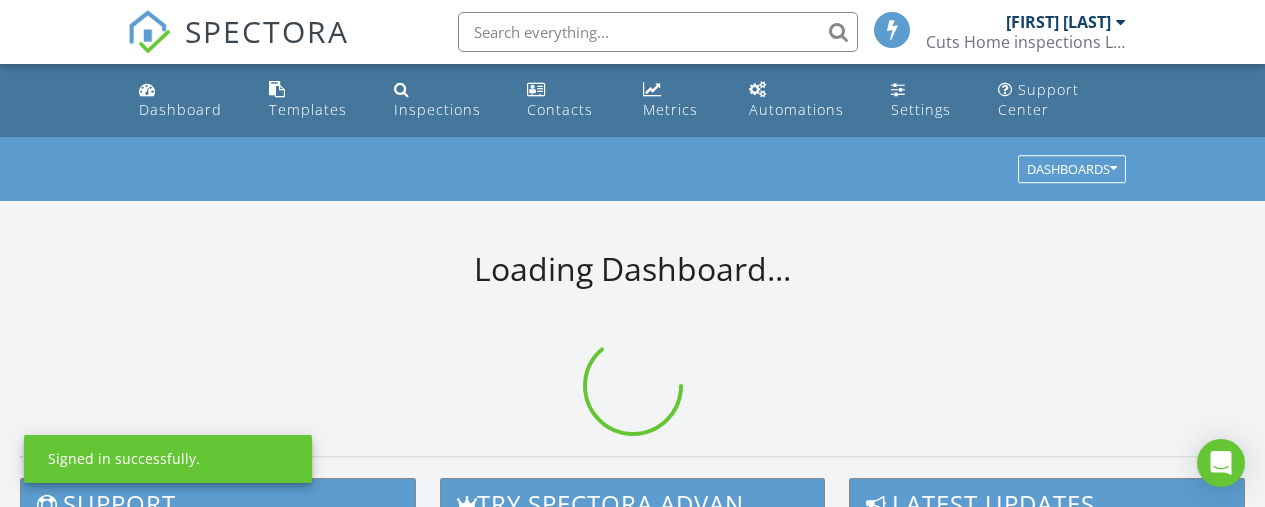 scroll, scrollTop: 0, scrollLeft: 0, axis: both 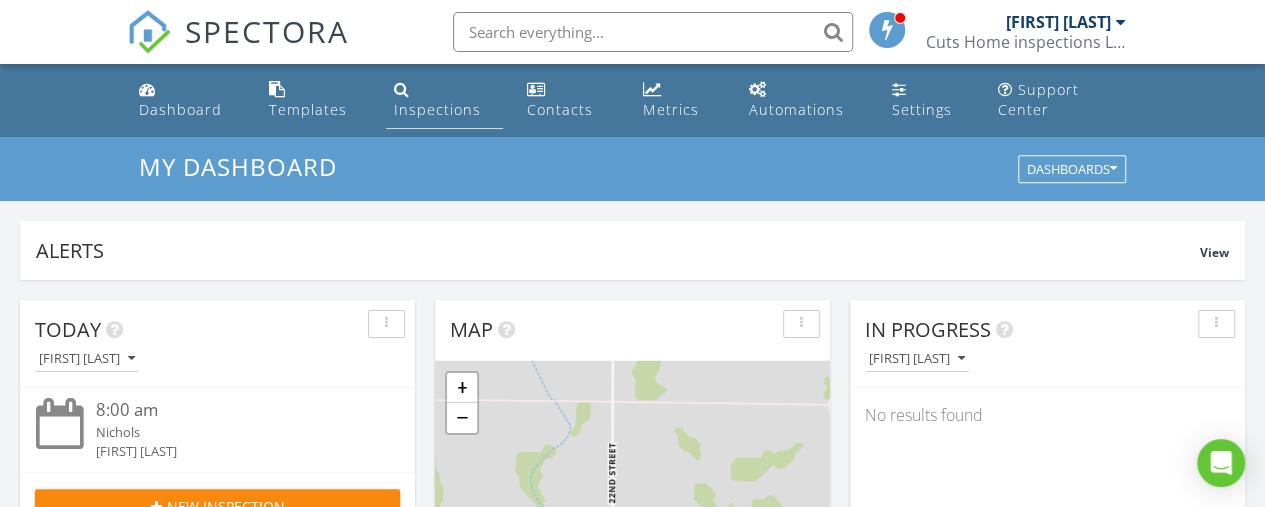 click on "Inspections" at bounding box center (437, 109) 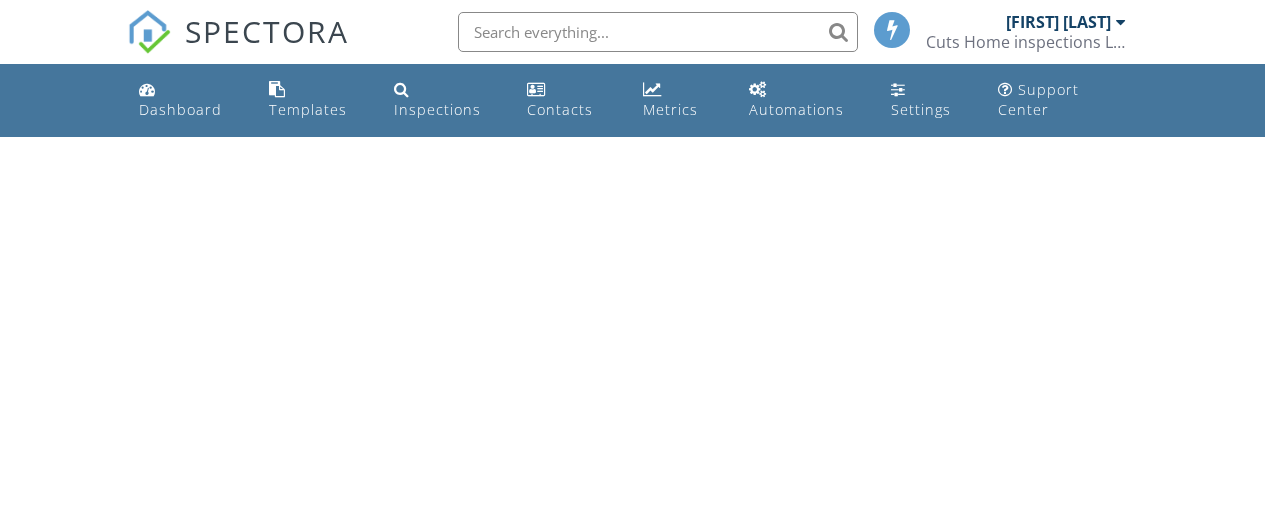 scroll, scrollTop: 0, scrollLeft: 0, axis: both 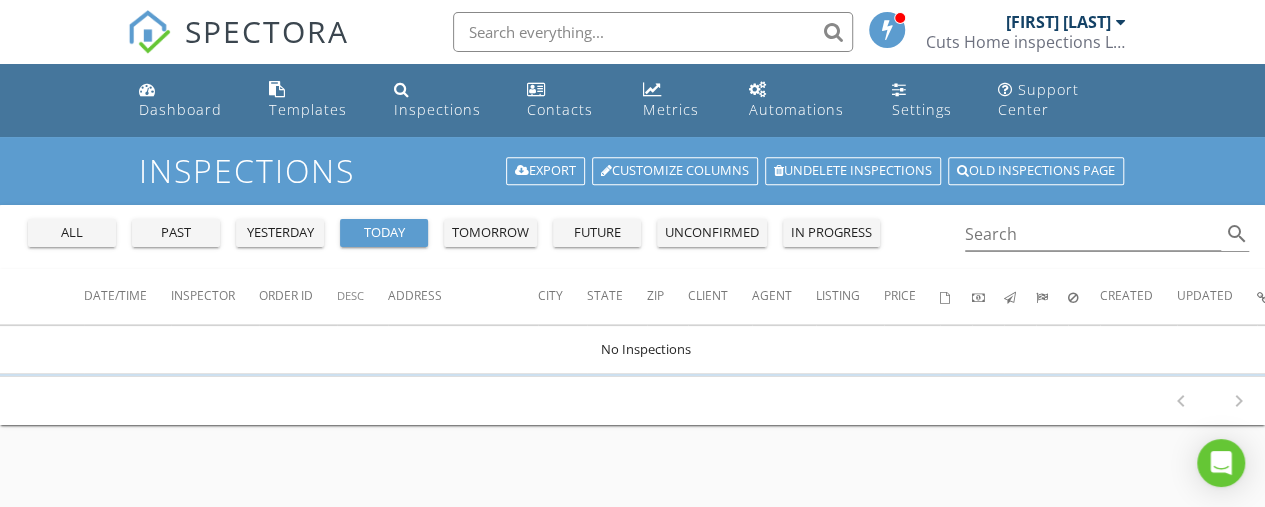 click on "past" at bounding box center [176, 233] 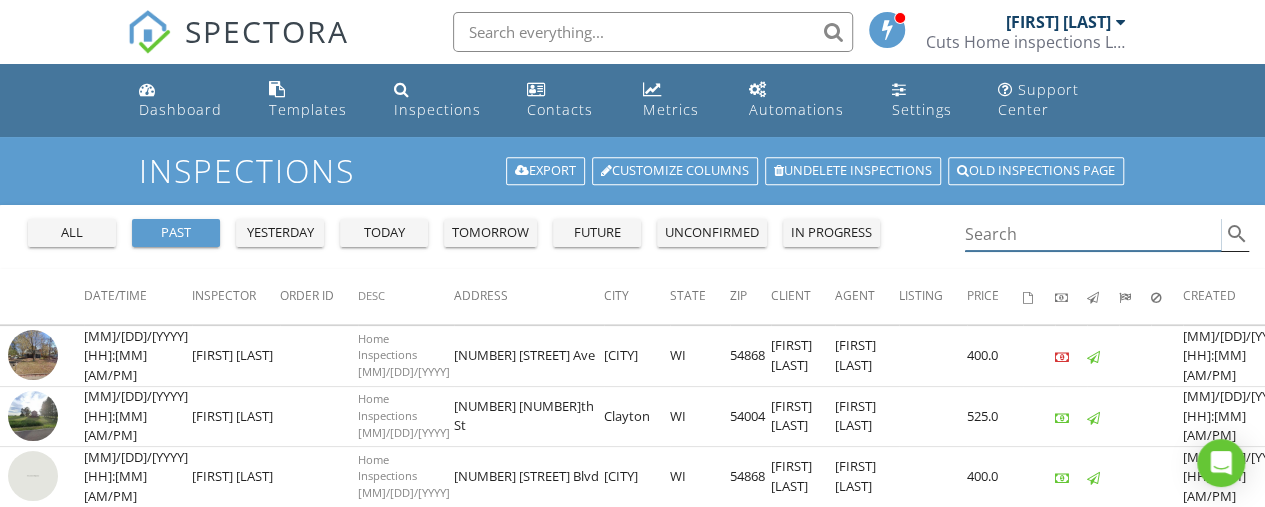 click at bounding box center [1093, 234] 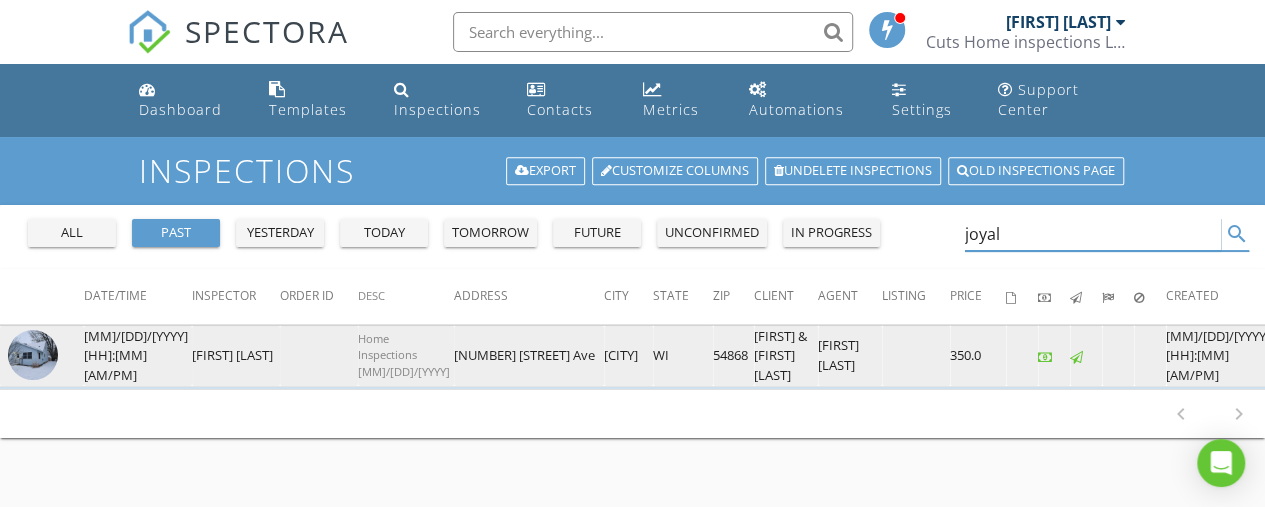type on "joyal" 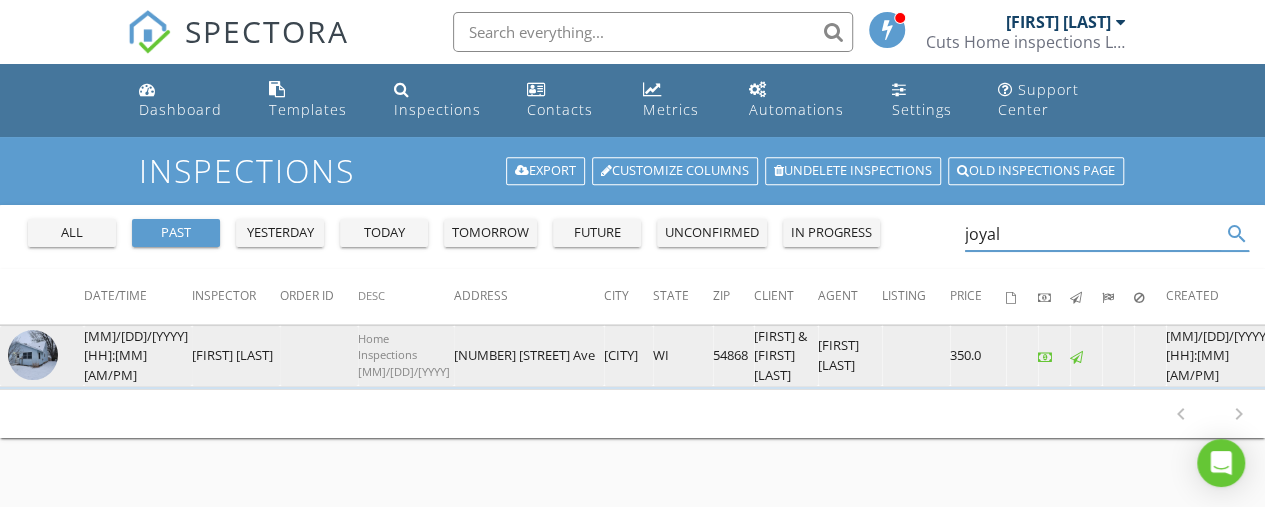 click at bounding box center (33, 355) 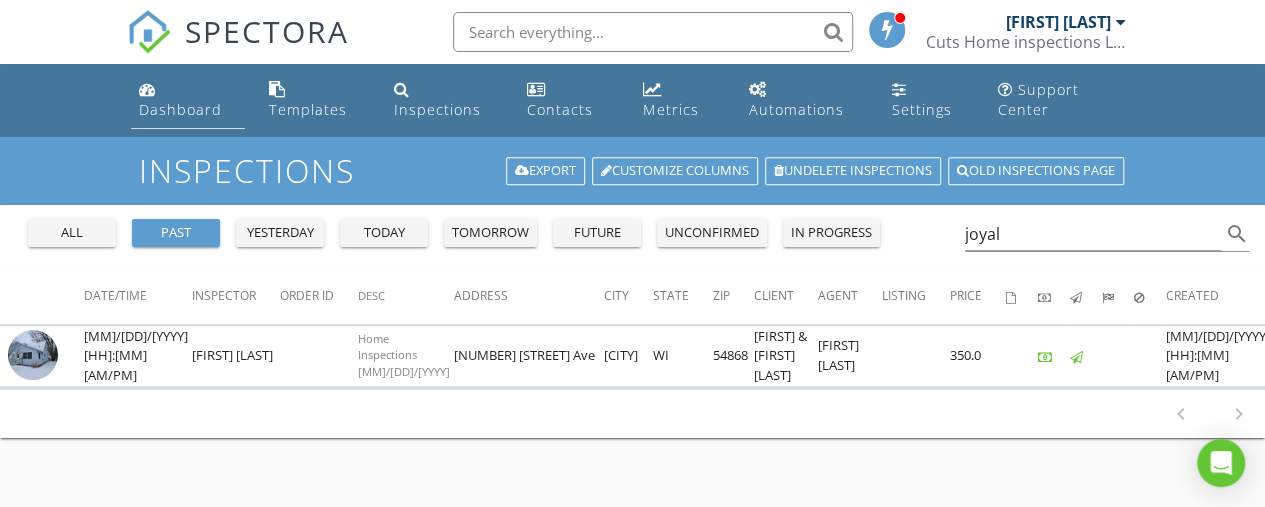 click on "Dashboard" at bounding box center [180, 109] 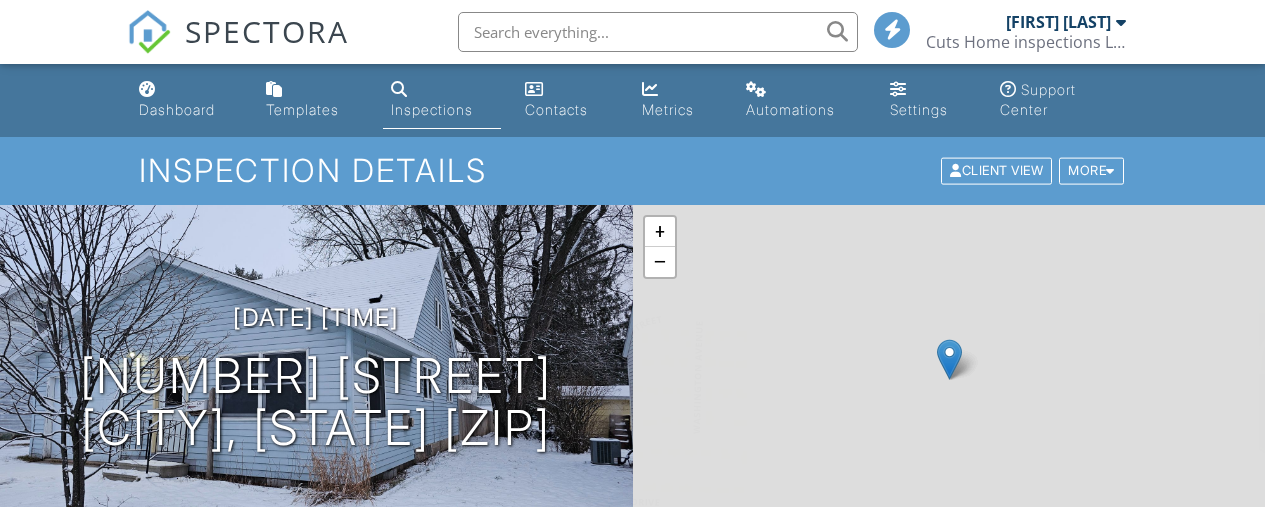 scroll, scrollTop: 0, scrollLeft: 0, axis: both 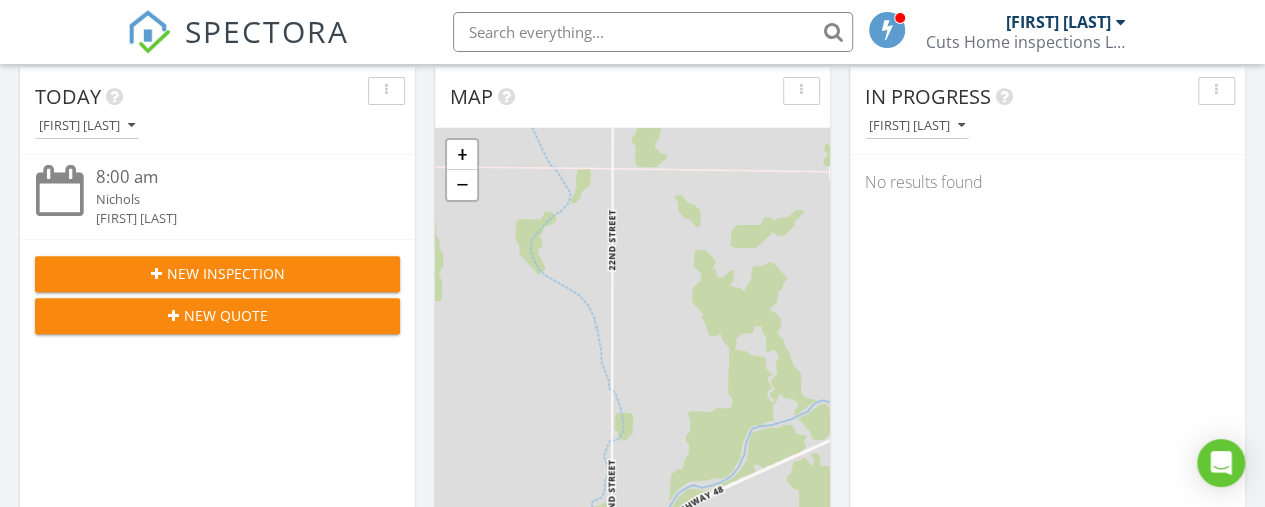 click on "New Inspection" at bounding box center (226, 273) 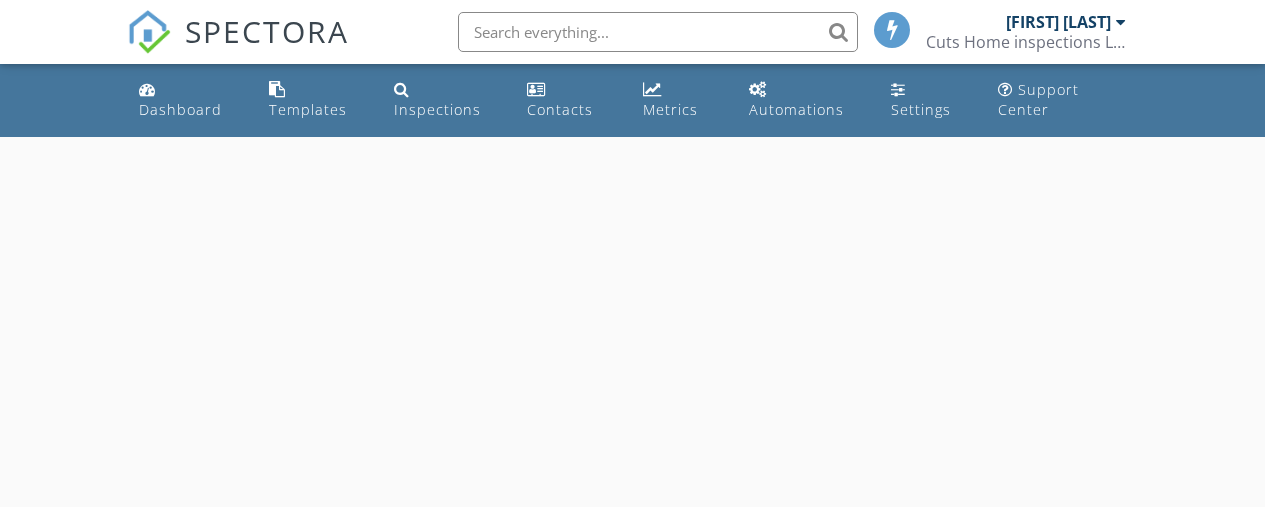 scroll, scrollTop: 0, scrollLeft: 0, axis: both 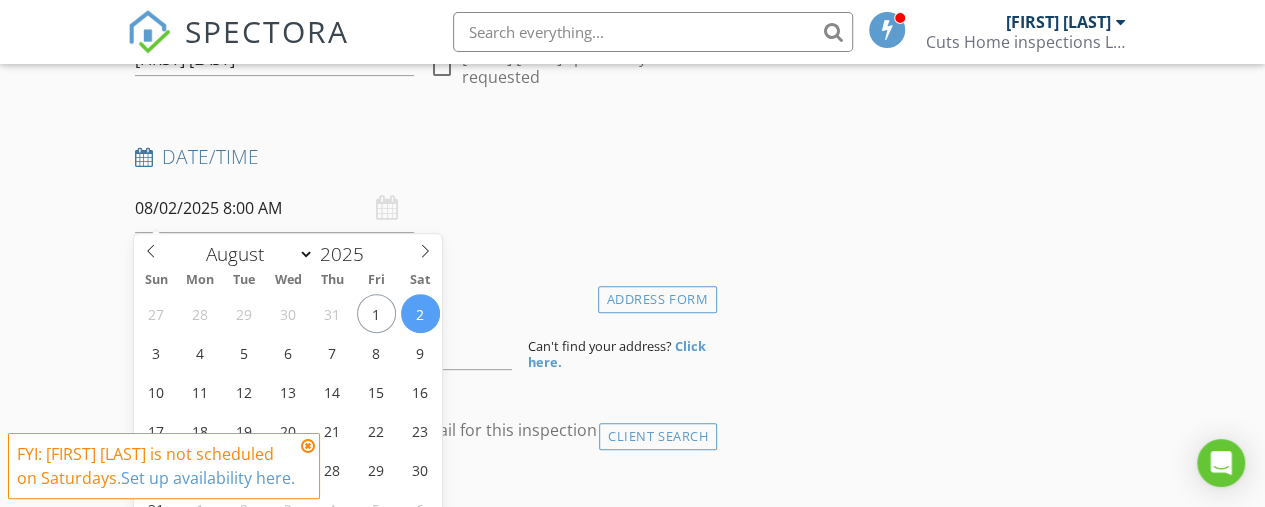 click on "08/02/2025 8:00 AM" at bounding box center (274, 208) 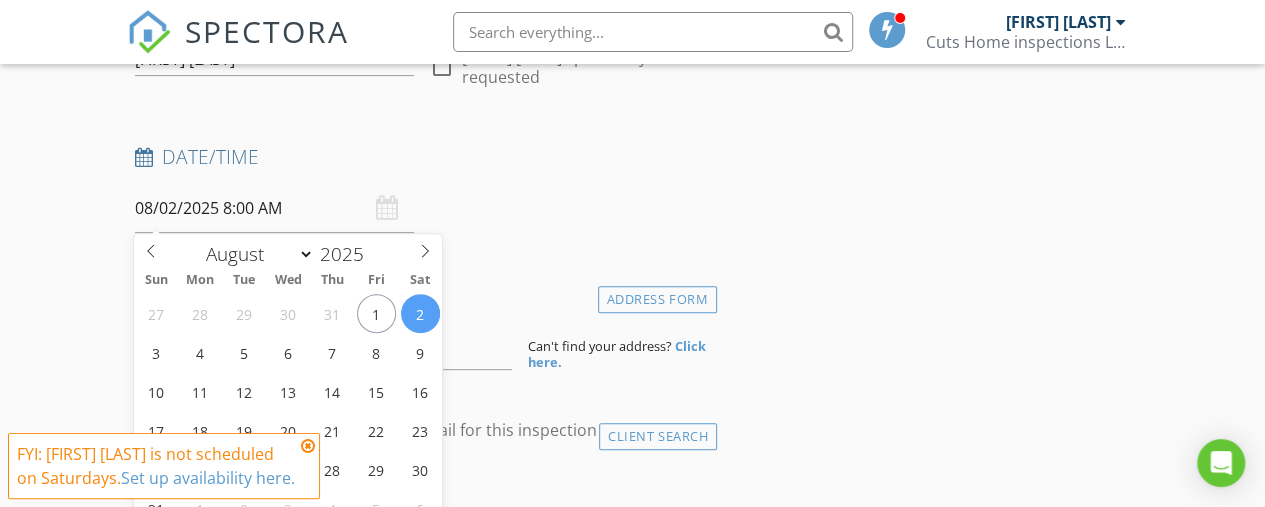 type on "08/04/2025 8:00 AM" 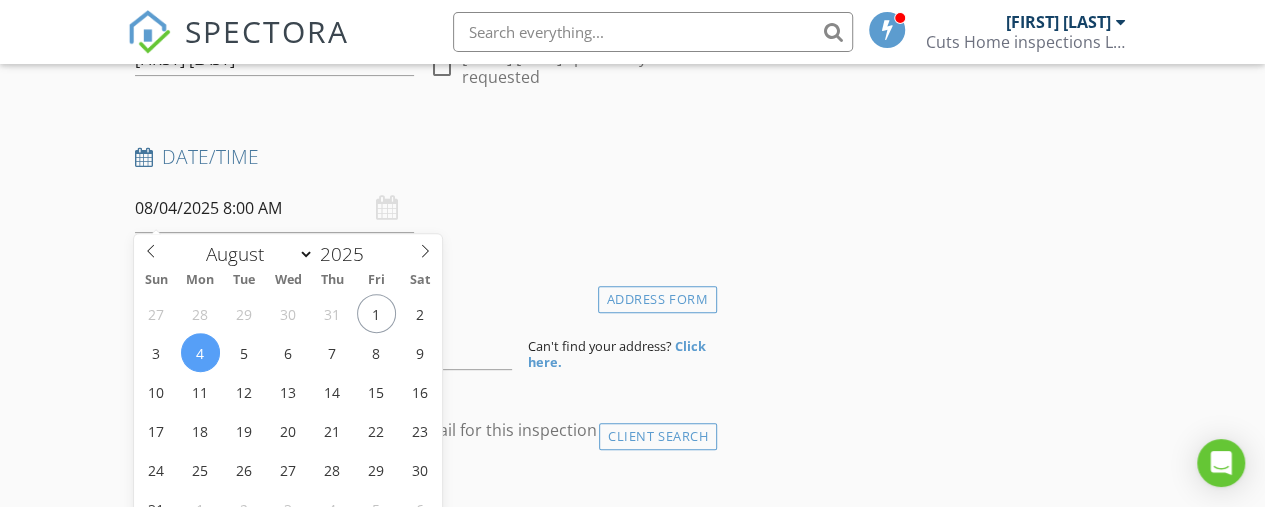 scroll, scrollTop: 560, scrollLeft: 0, axis: vertical 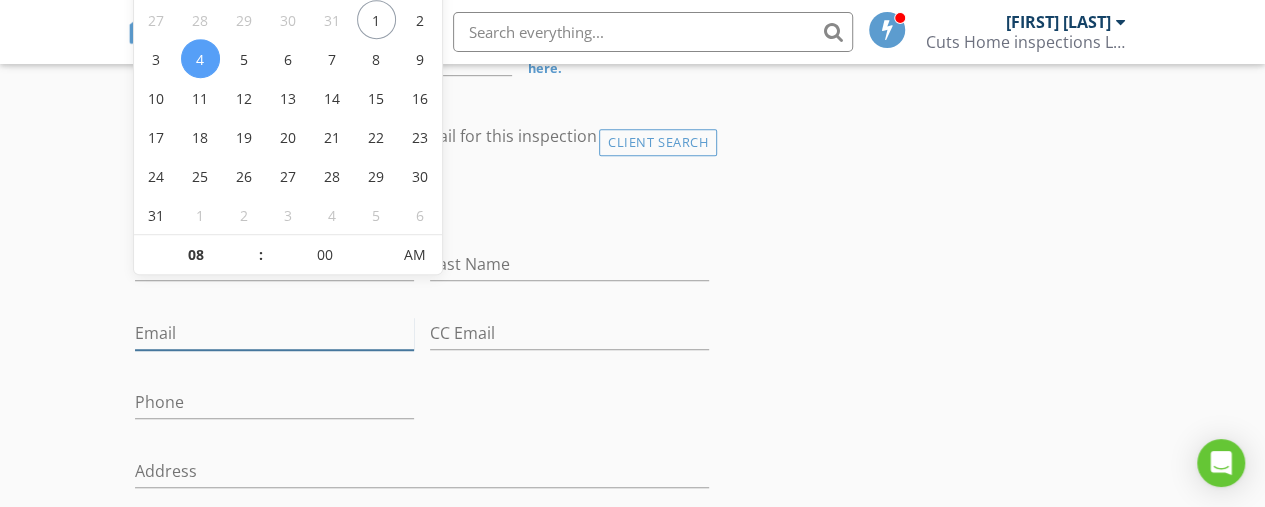 click on "Email" at bounding box center [274, 333] 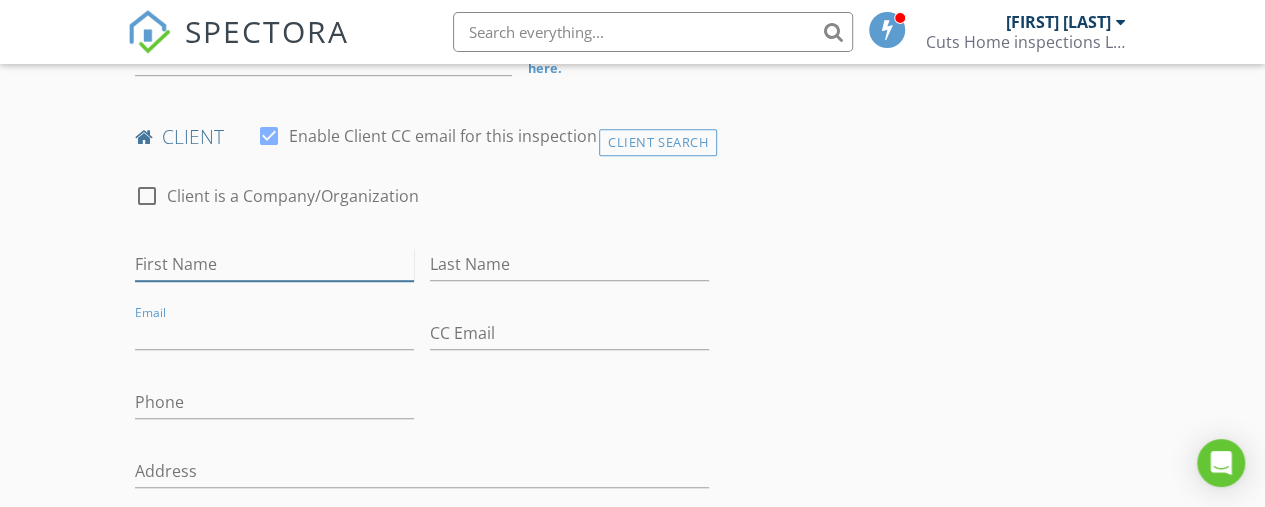 click on "First Name" at bounding box center [274, 264] 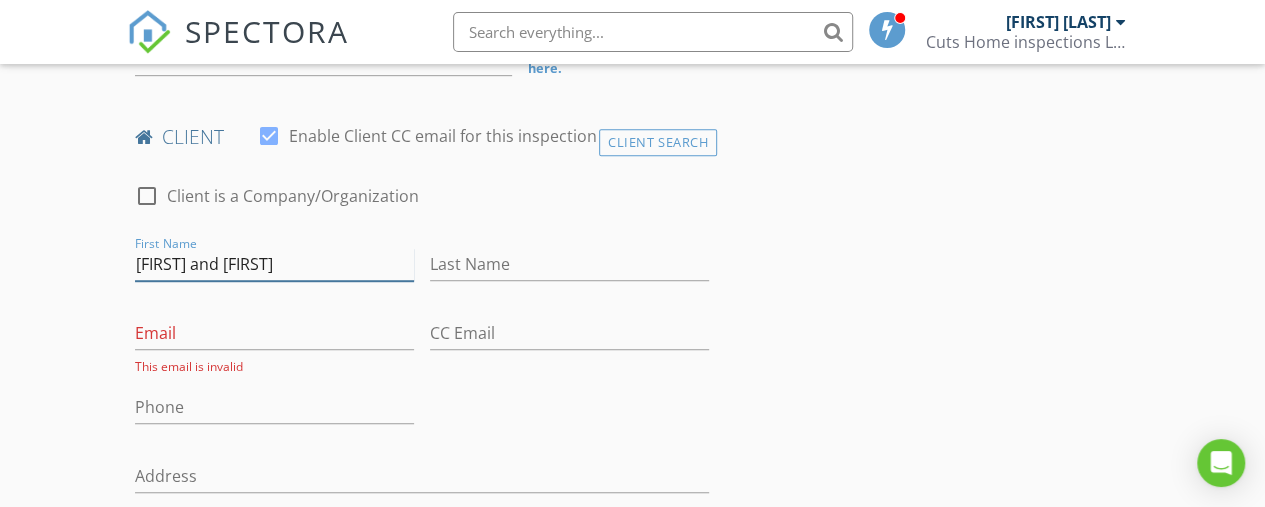 type on "Joyal and Jim" 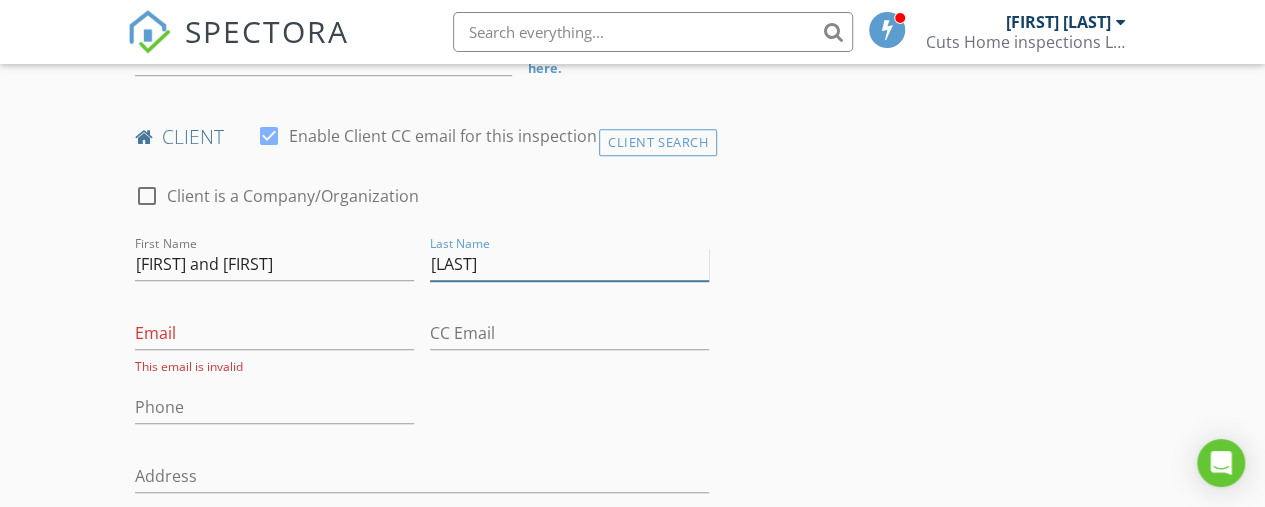 type on "Zerban" 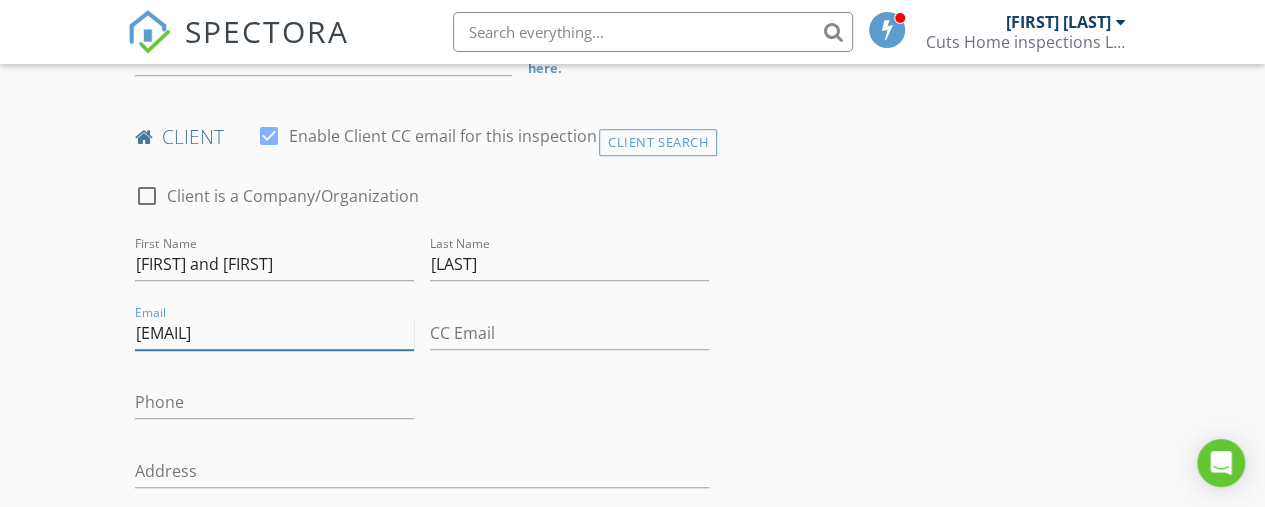type on "joyal0704@gmail.com" 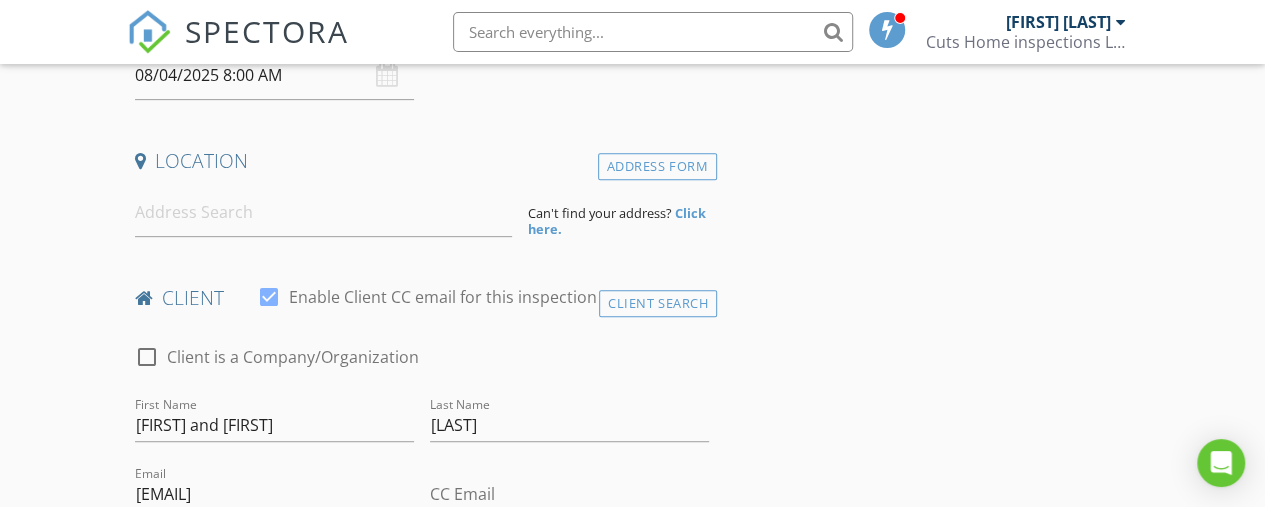 scroll, scrollTop: 394, scrollLeft: 0, axis: vertical 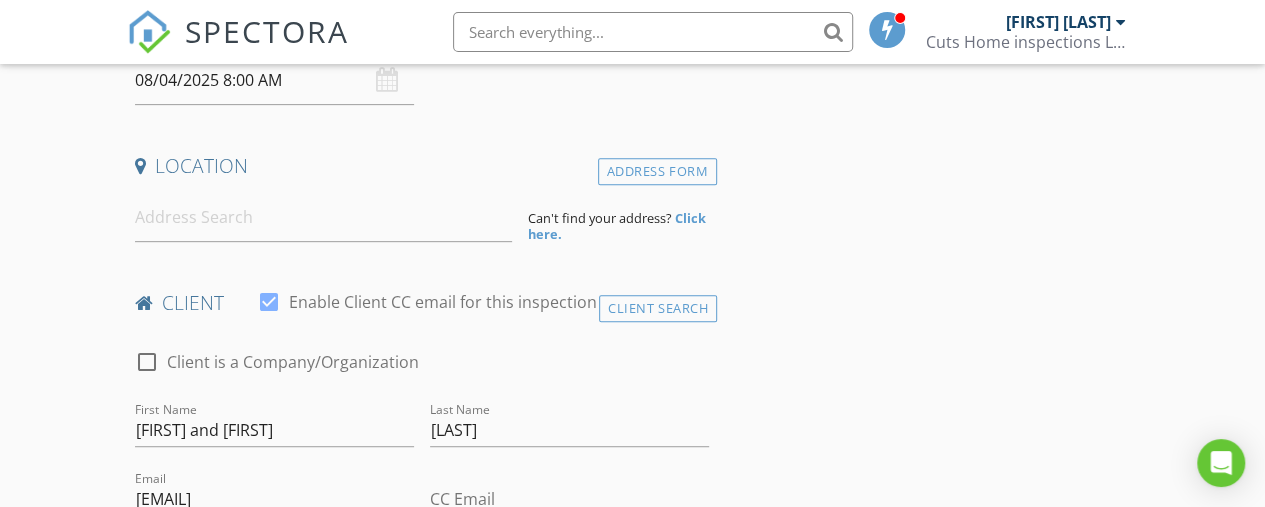 type on "763-234-5190" 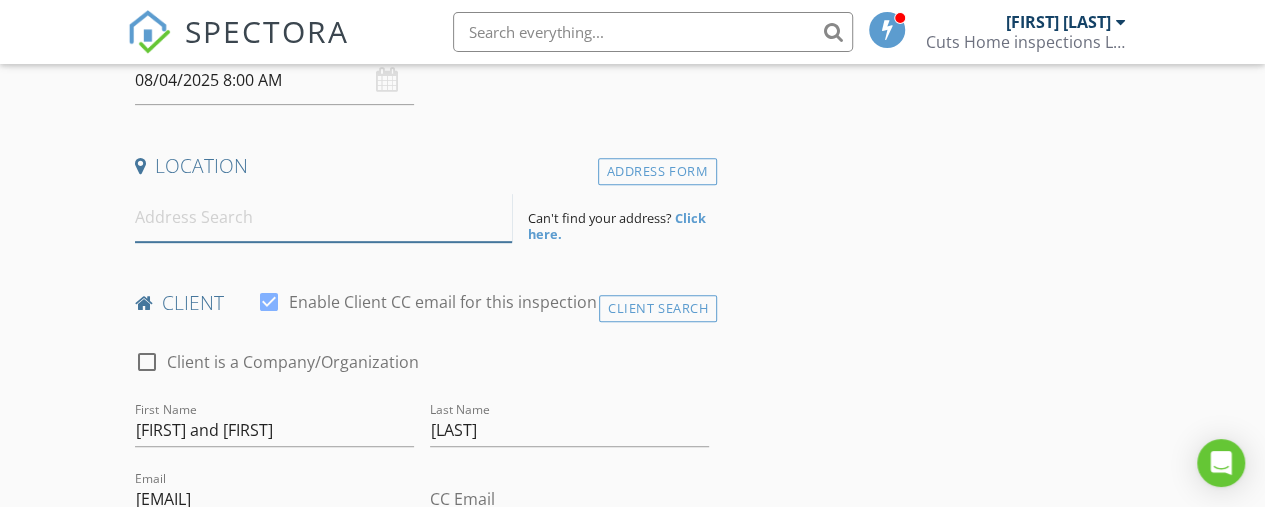 click at bounding box center (324, 217) 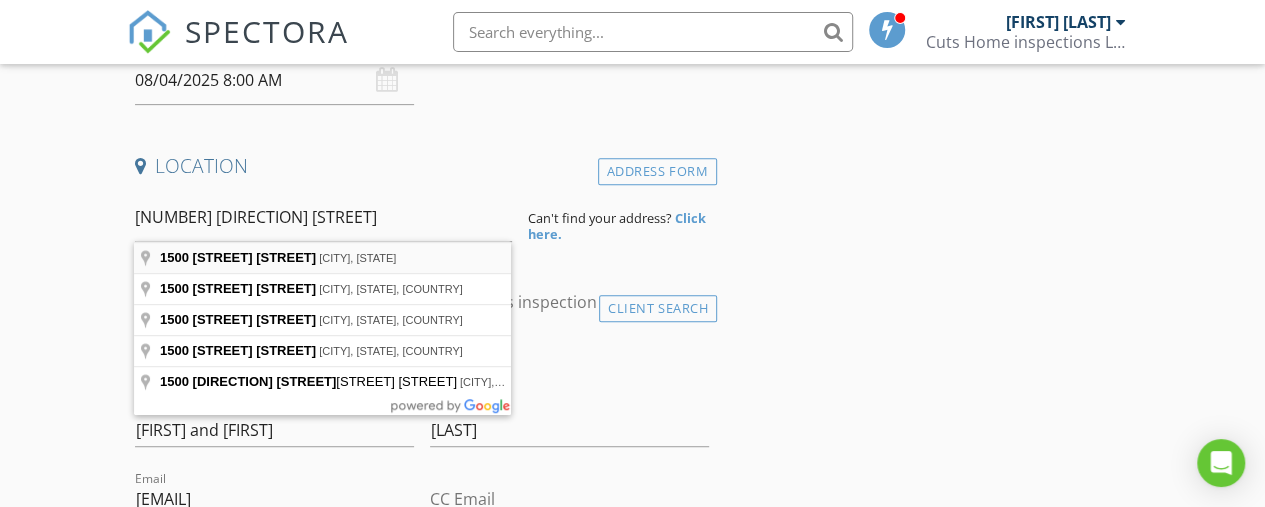 type on "1500 West Allen Street, Rice Lake, WI, USA" 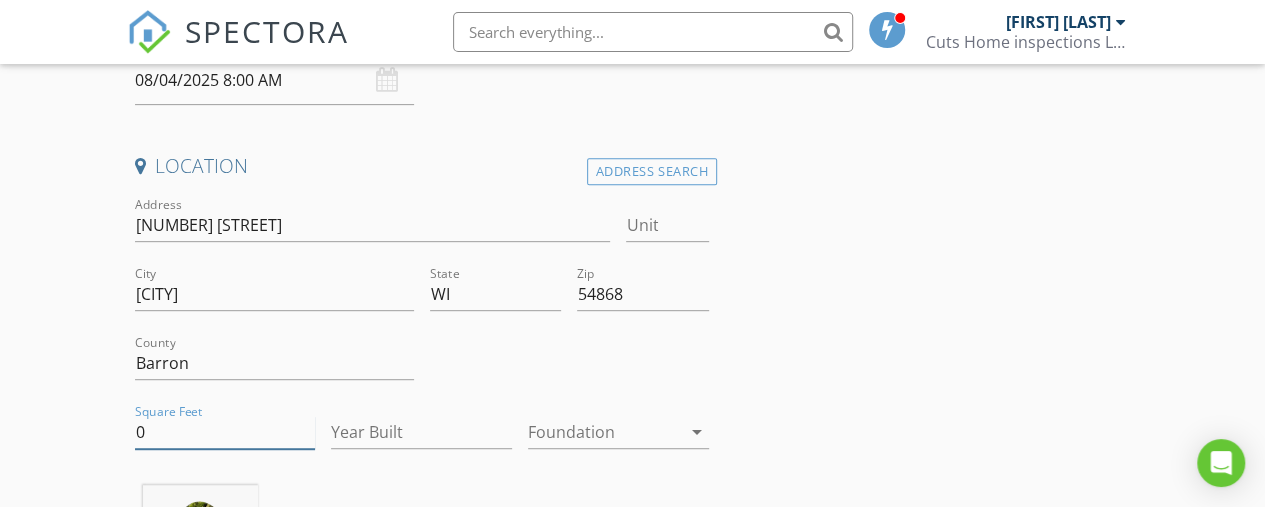 drag, startPoint x: 185, startPoint y: 427, endPoint x: 124, endPoint y: 430, distance: 61.073727 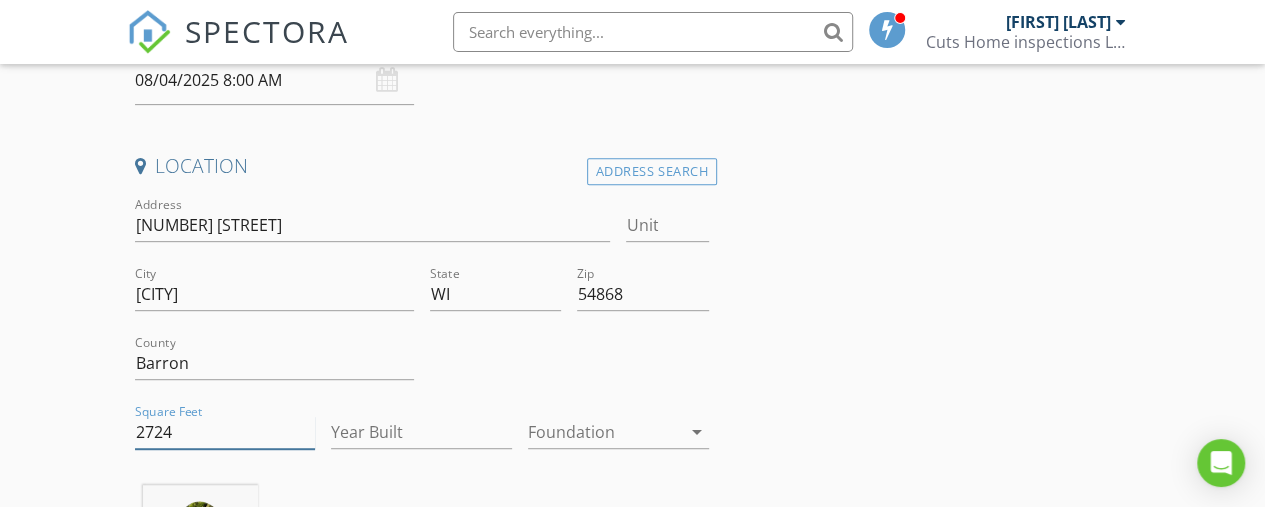 type on "2724" 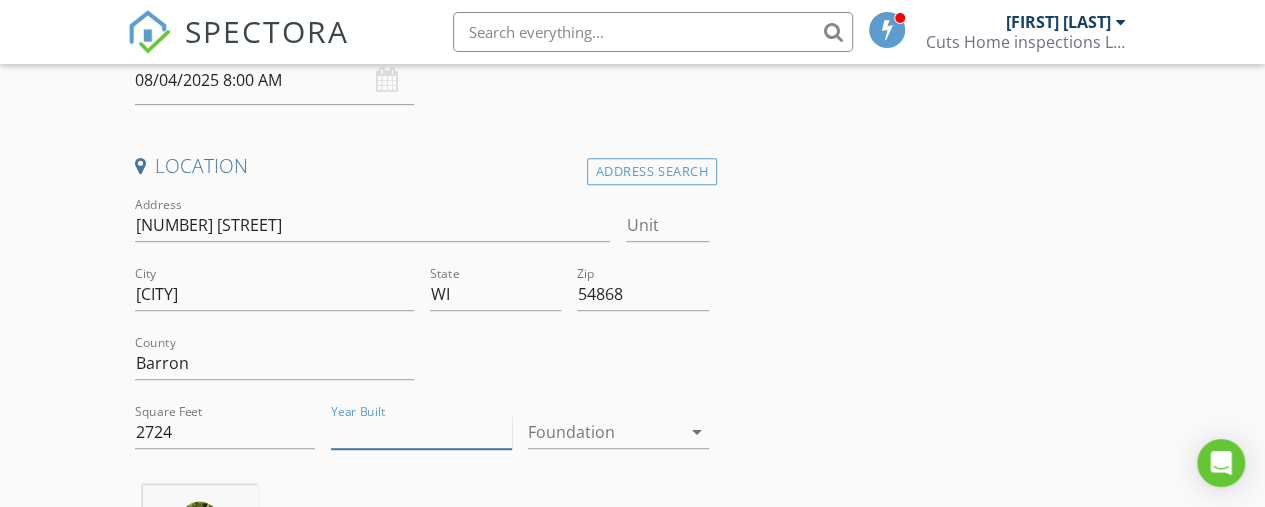 click on "Year Built" at bounding box center (421, 432) 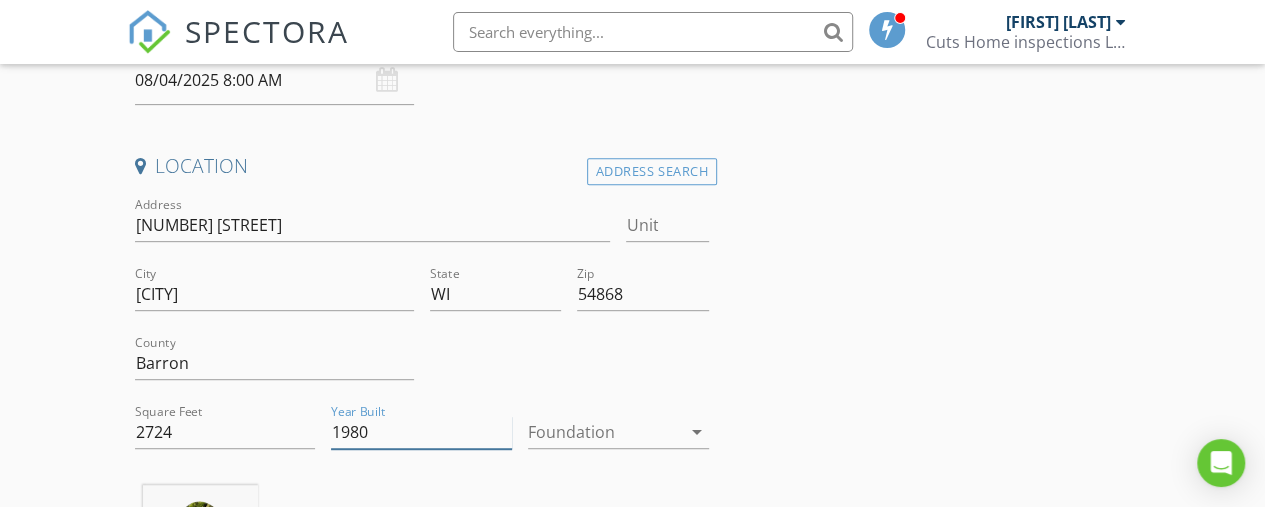 type on "1980" 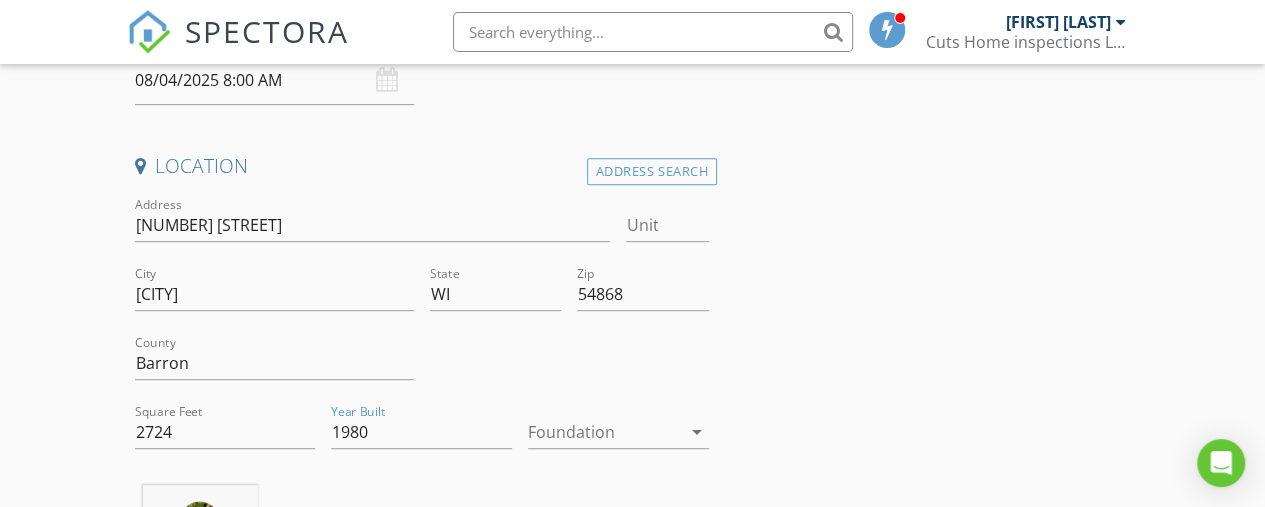 click at bounding box center (604, 432) 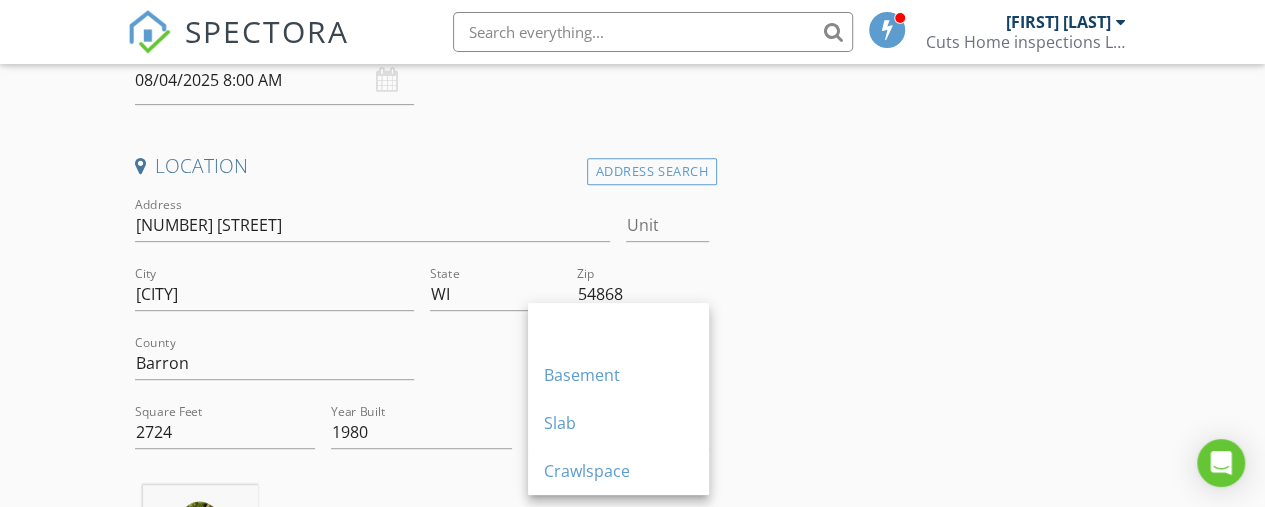 click on "Basement" at bounding box center [618, 375] 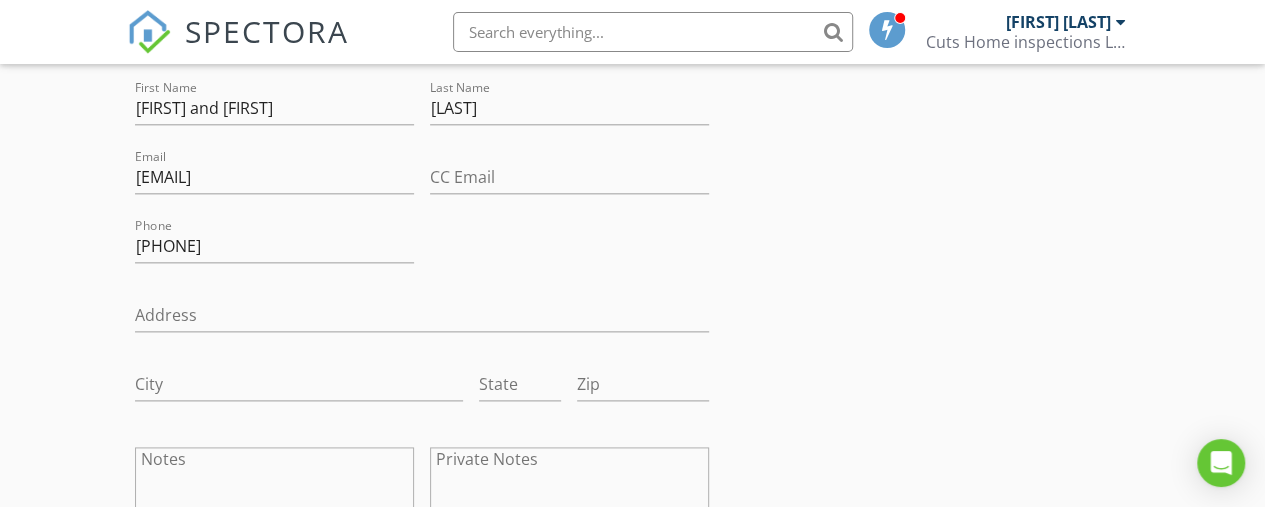 scroll, scrollTop: 1160, scrollLeft: 0, axis: vertical 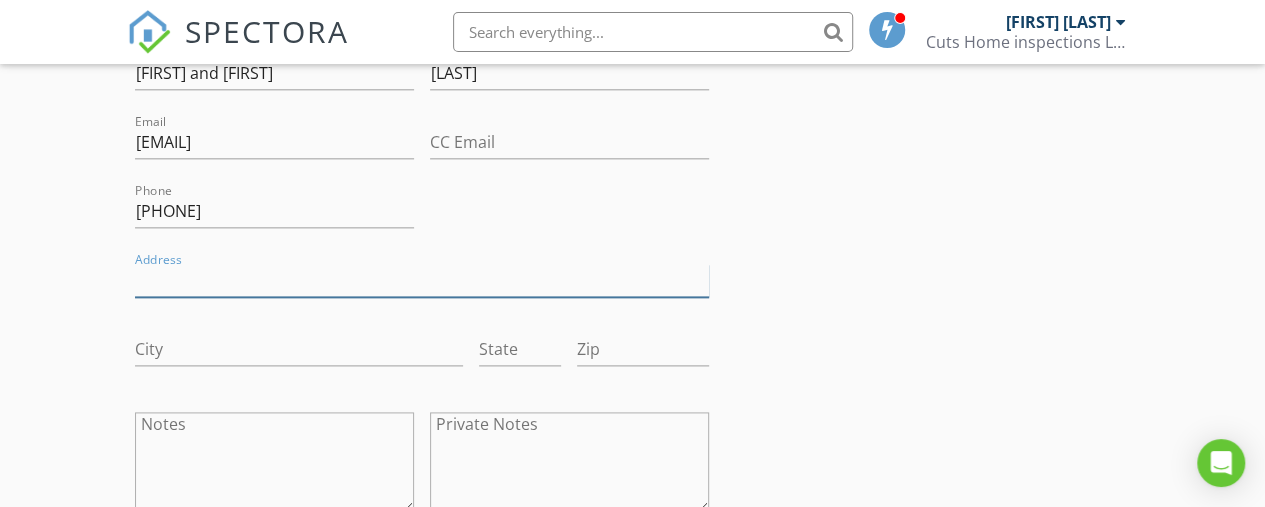 click on "Address" at bounding box center [422, 280] 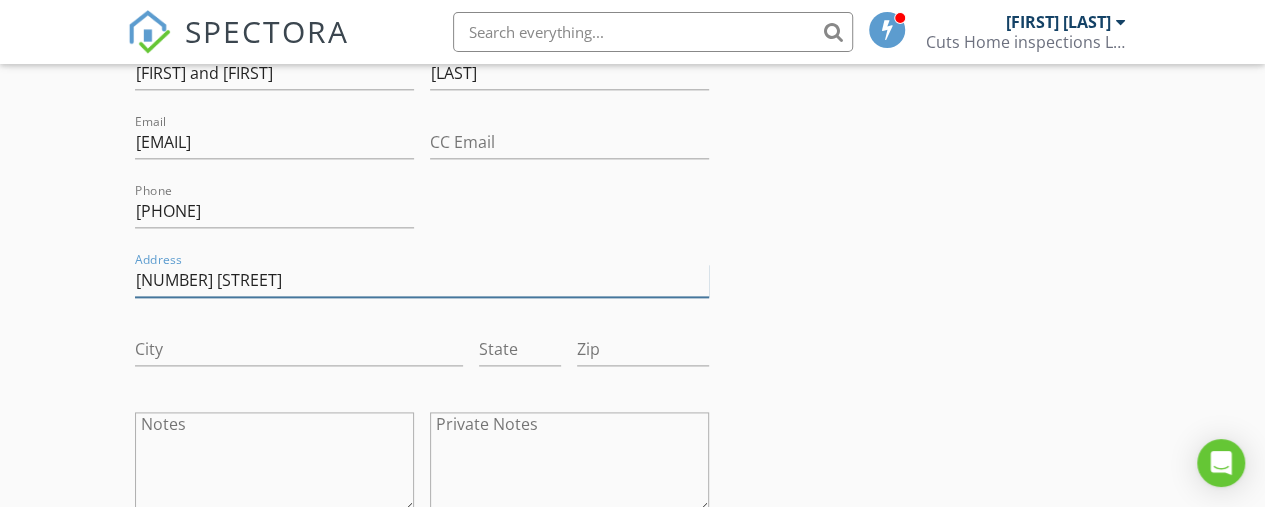type on "223 Noble Ave" 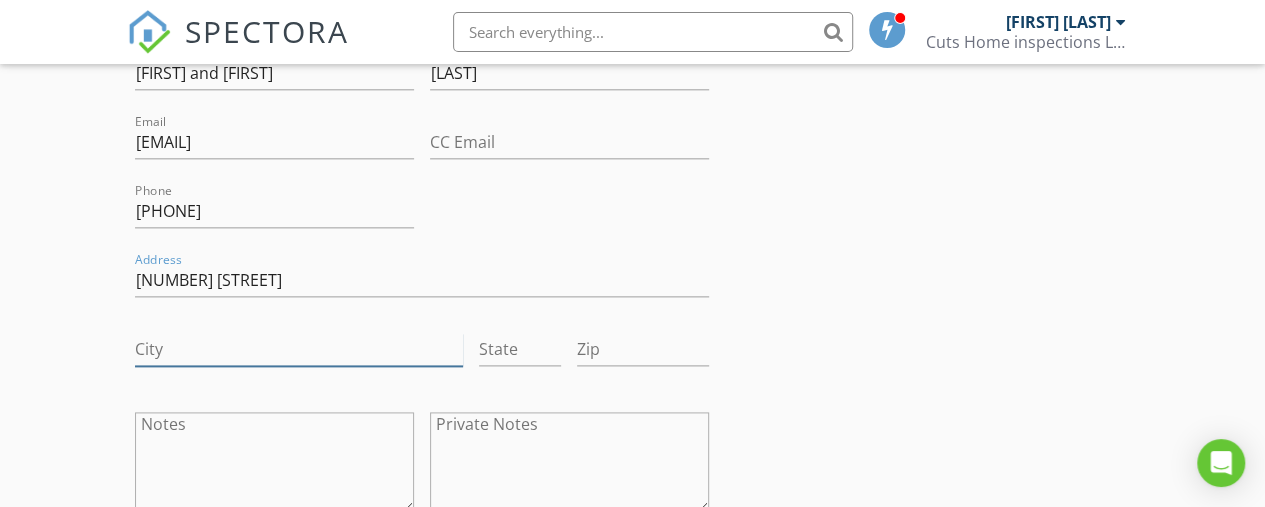 click on "City" at bounding box center (299, 349) 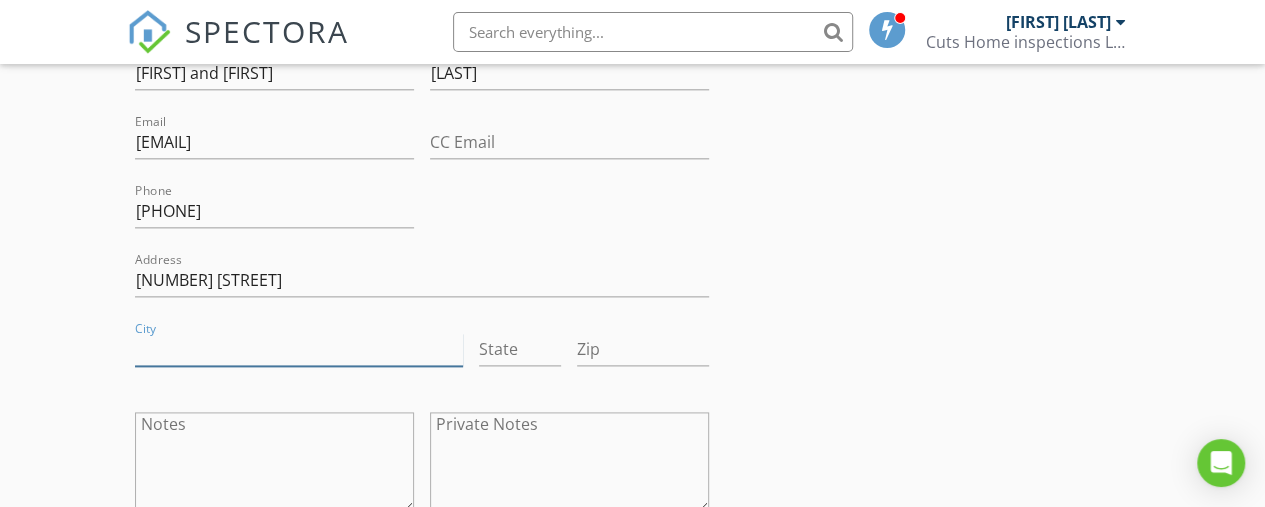 type on "Rice Lake" 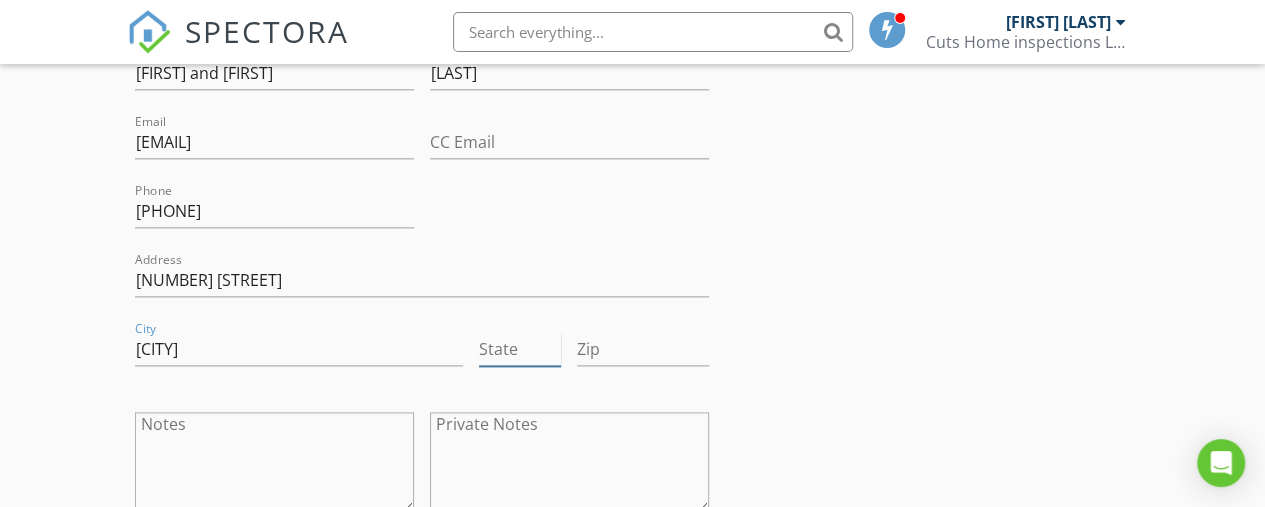 type on "Wisconsin" 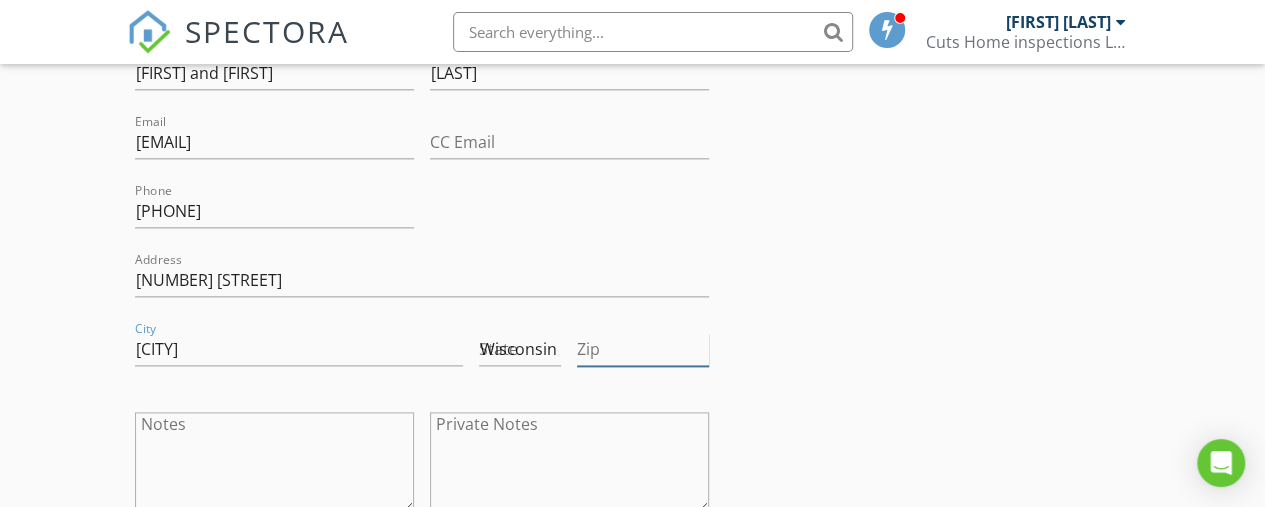 type on "54868" 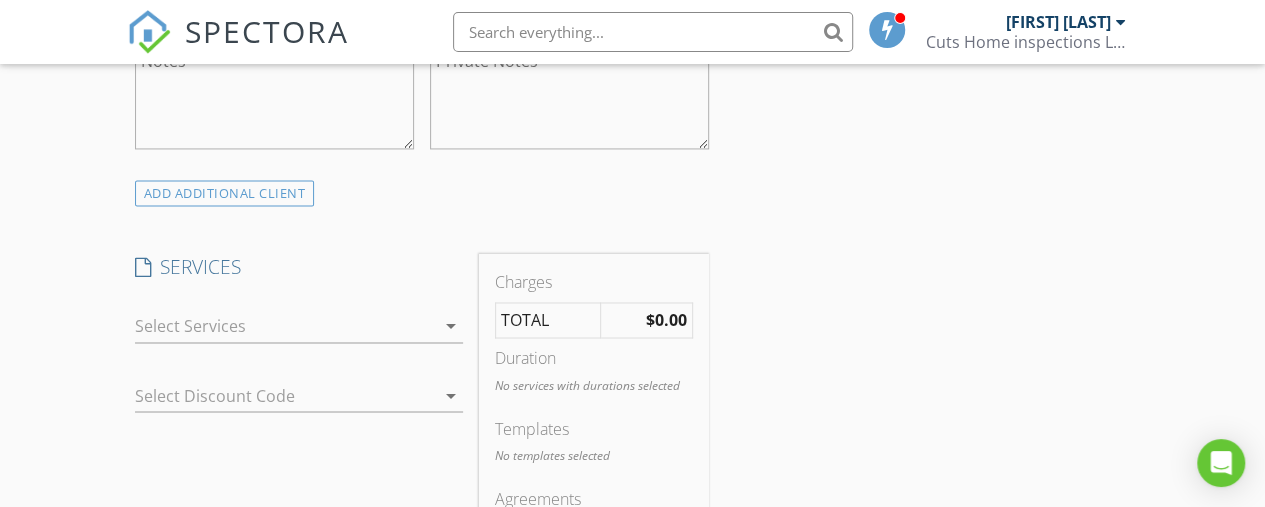 scroll, scrollTop: 1527, scrollLeft: 0, axis: vertical 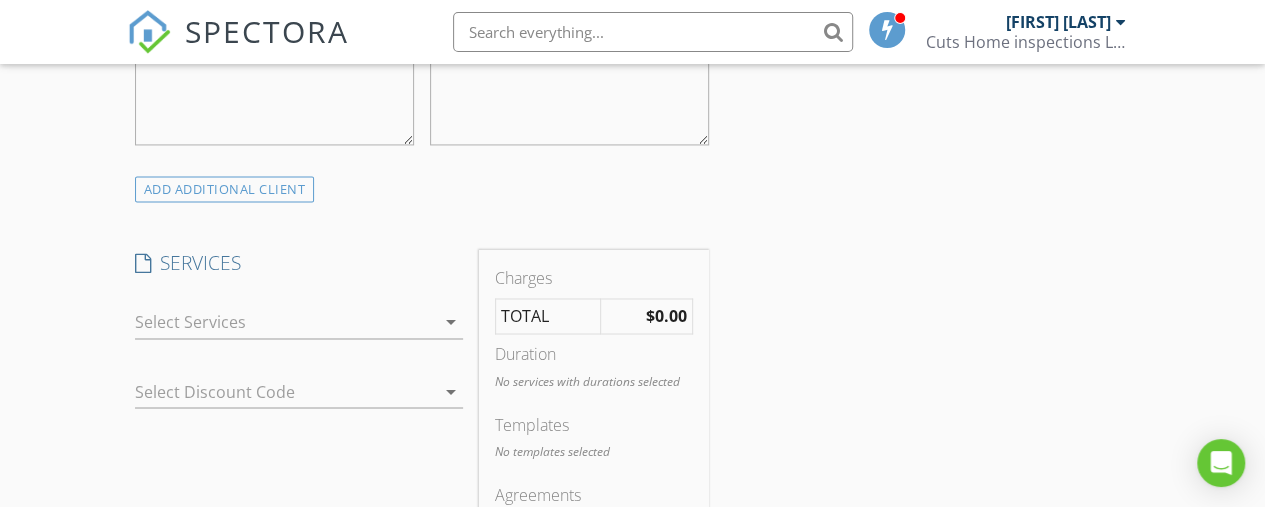 click on "arrow_drop_down" at bounding box center (451, 322) 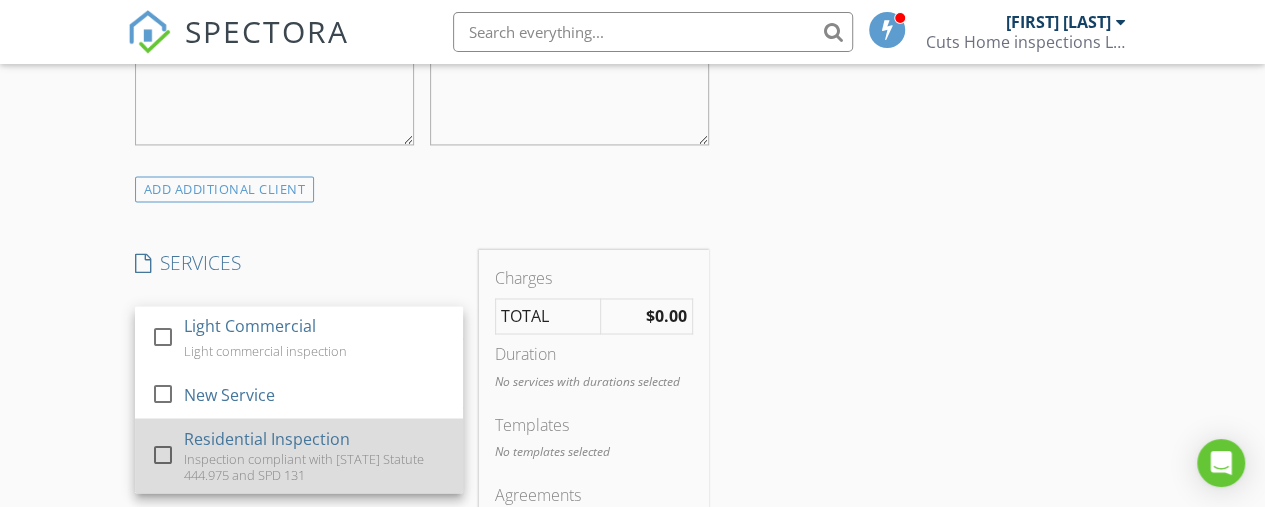 click on "Residential Inspection   Inspection compliant with State Statute 444.975 and SPD 131" at bounding box center [314, 455] 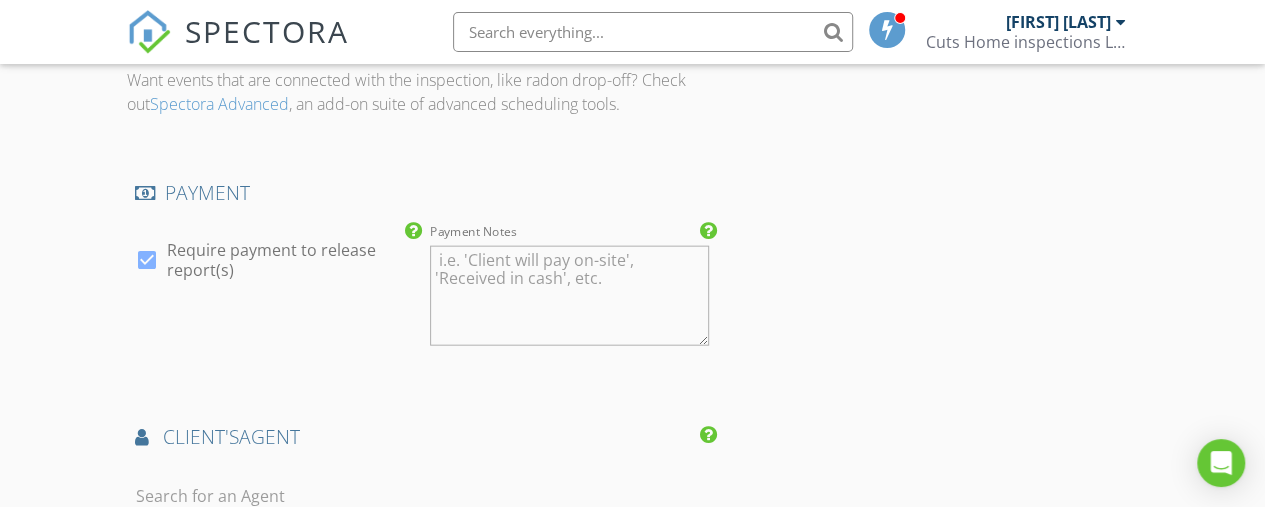 scroll, scrollTop: 2194, scrollLeft: 0, axis: vertical 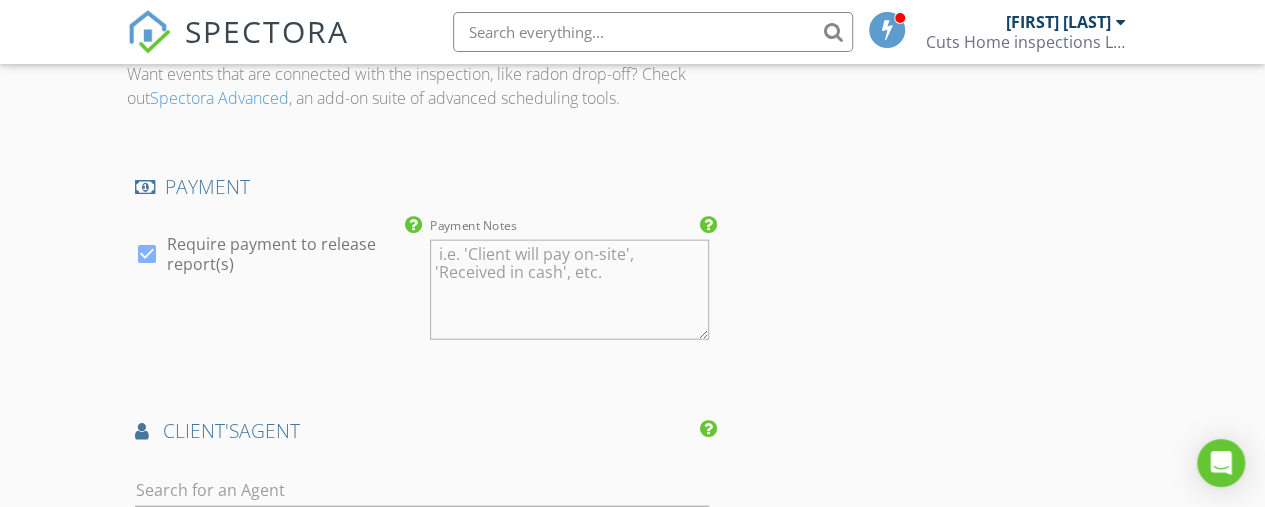 click at bounding box center [147, 254] 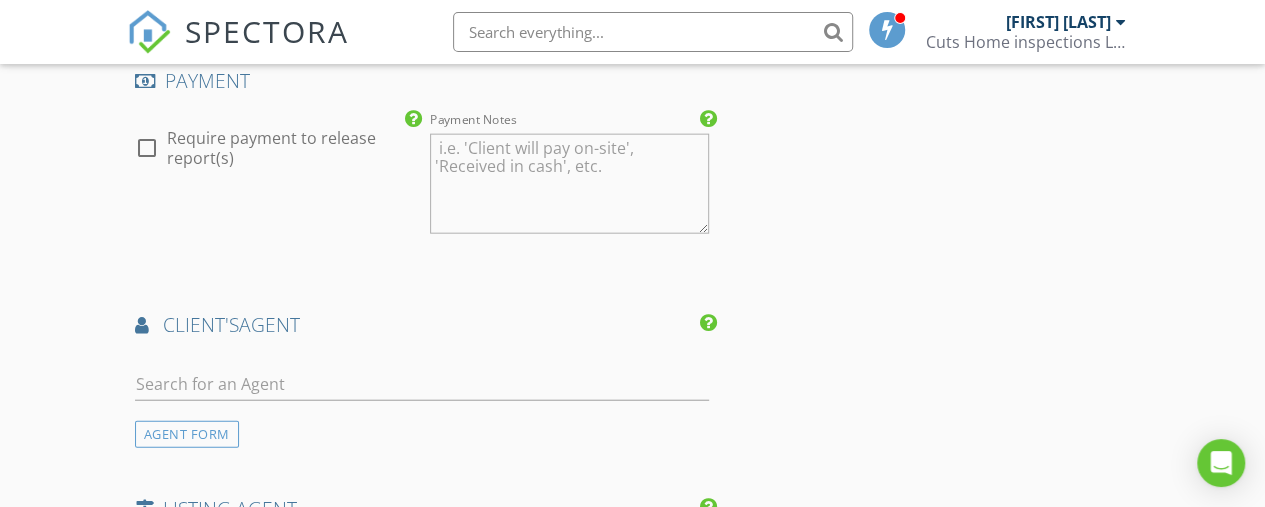 scroll, scrollTop: 2394, scrollLeft: 0, axis: vertical 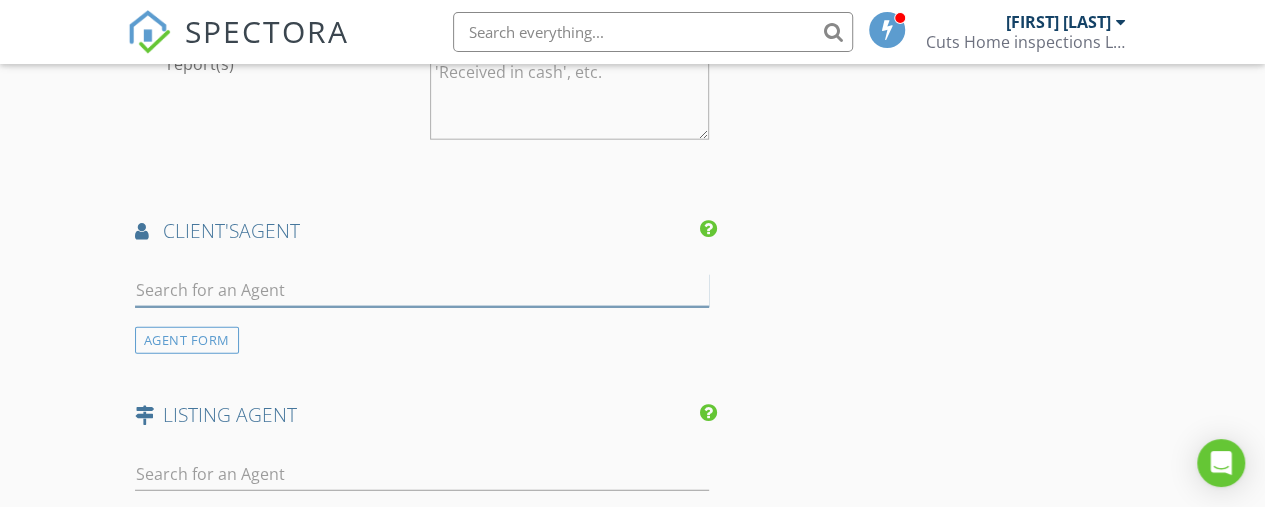 click at bounding box center [422, 290] 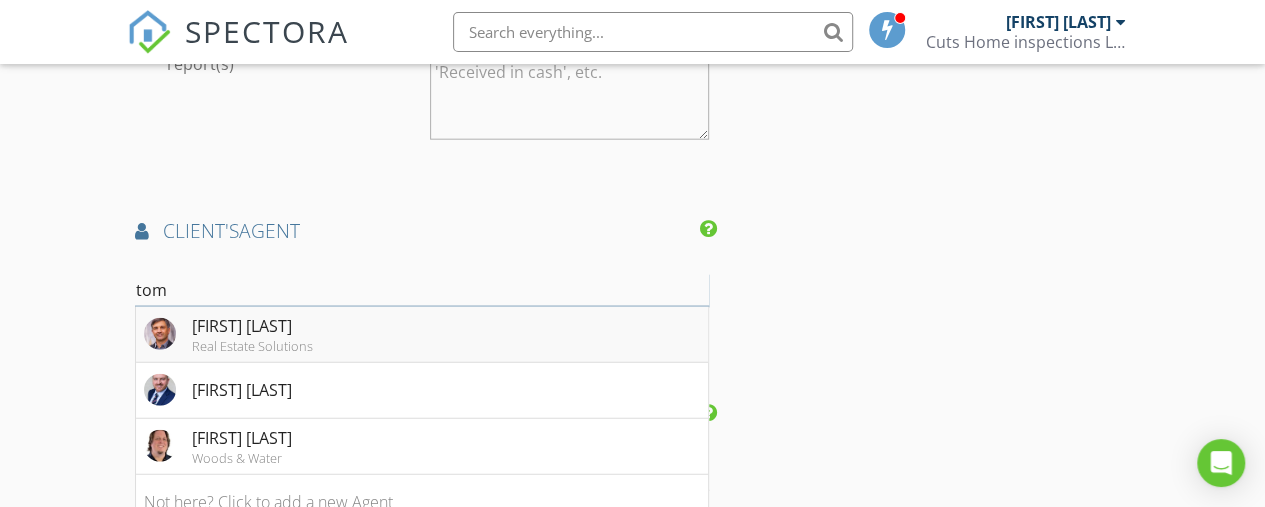 type on "tom" 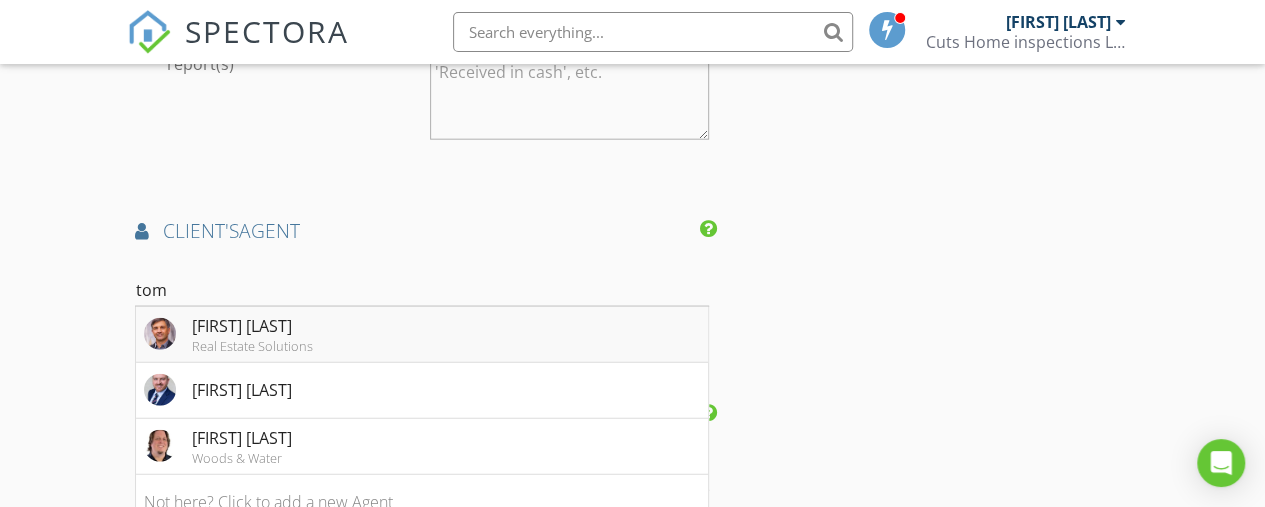 click on "Real Estate Solutions" at bounding box center [252, 346] 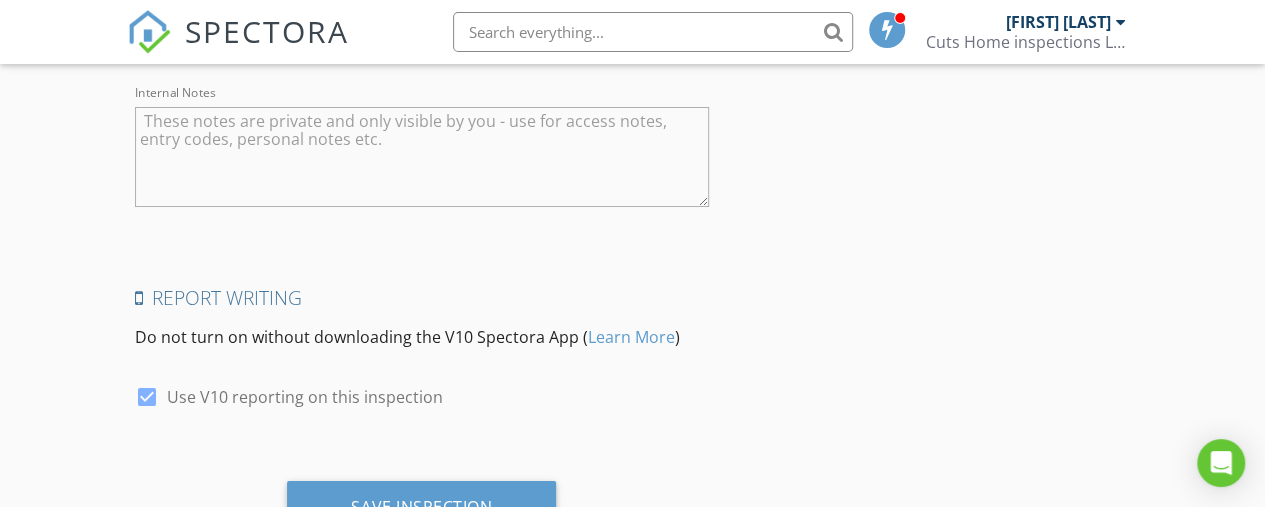 scroll, scrollTop: 3769, scrollLeft: 0, axis: vertical 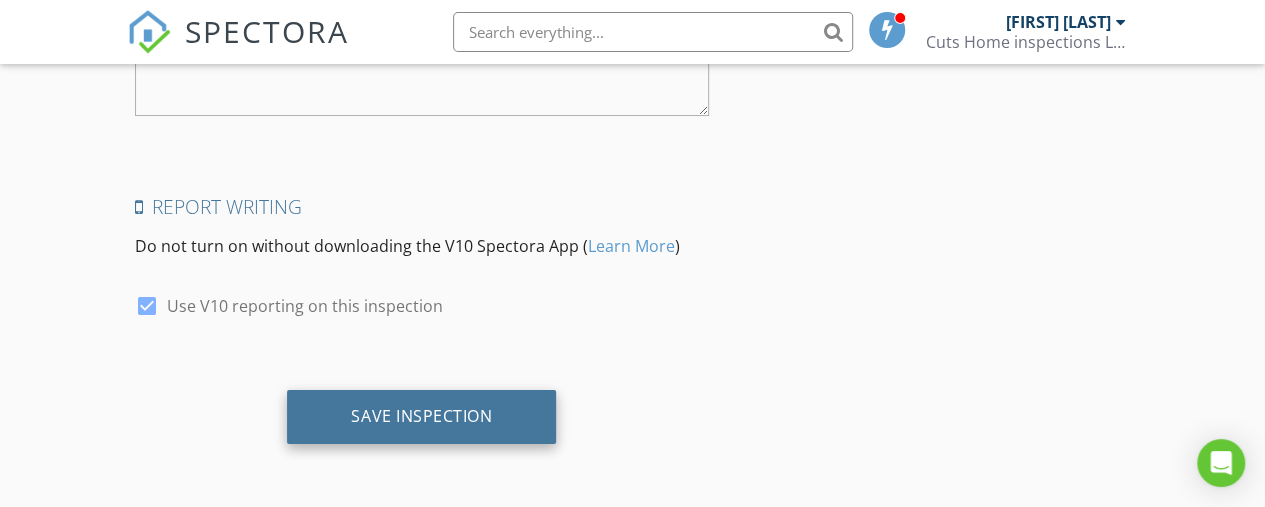click on "Save Inspection" at bounding box center (421, 416) 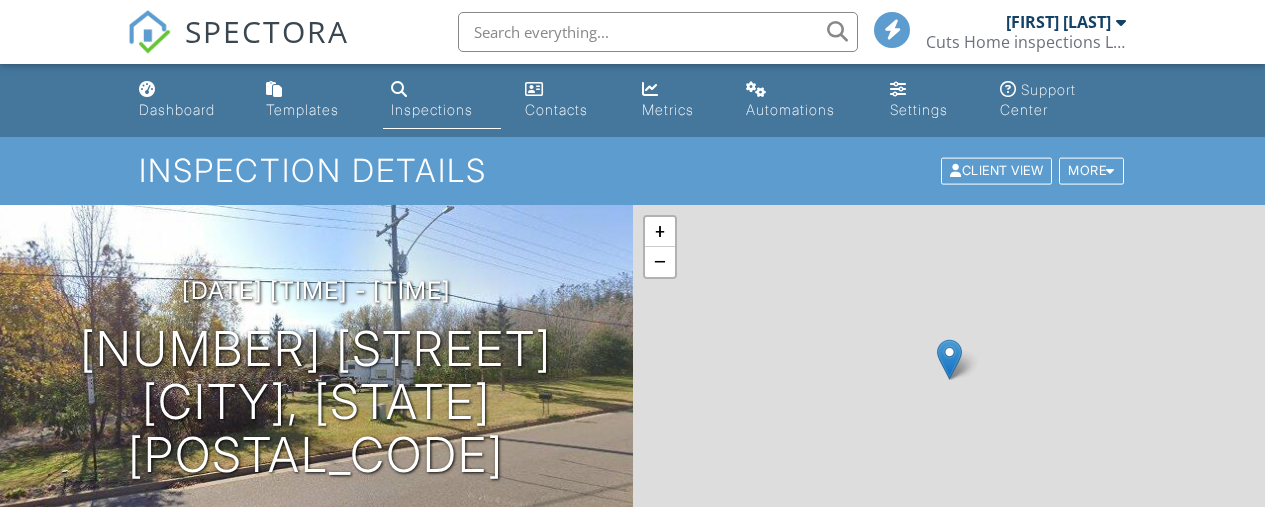 scroll, scrollTop: 0, scrollLeft: 0, axis: both 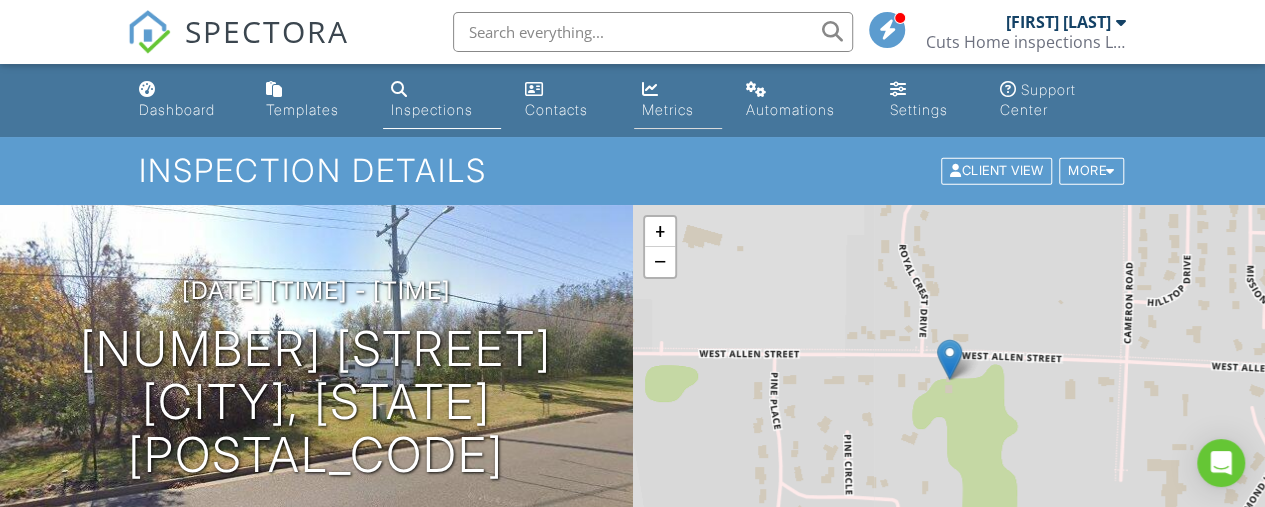 click on "Metrics" at bounding box center (668, 109) 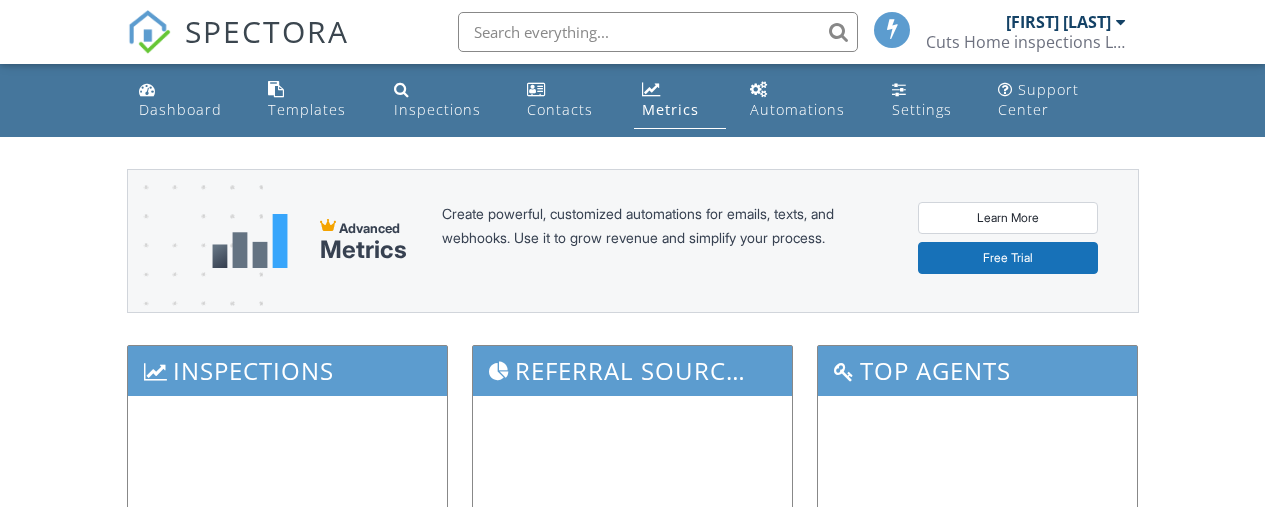 scroll, scrollTop: 156, scrollLeft: 0, axis: vertical 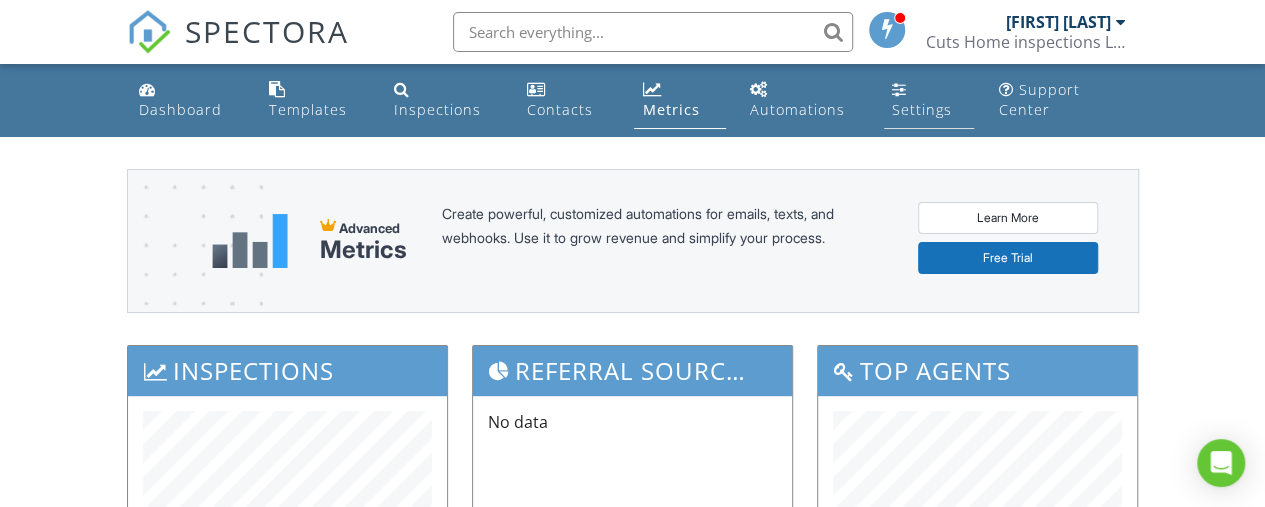 click on "Settings" at bounding box center [922, 109] 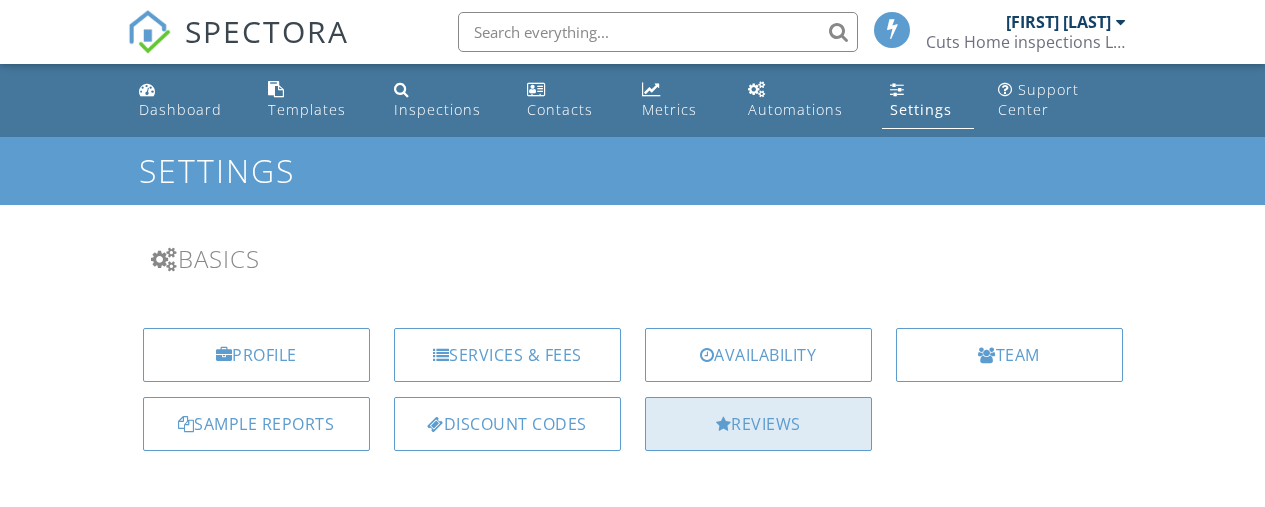 scroll, scrollTop: 0, scrollLeft: 0, axis: both 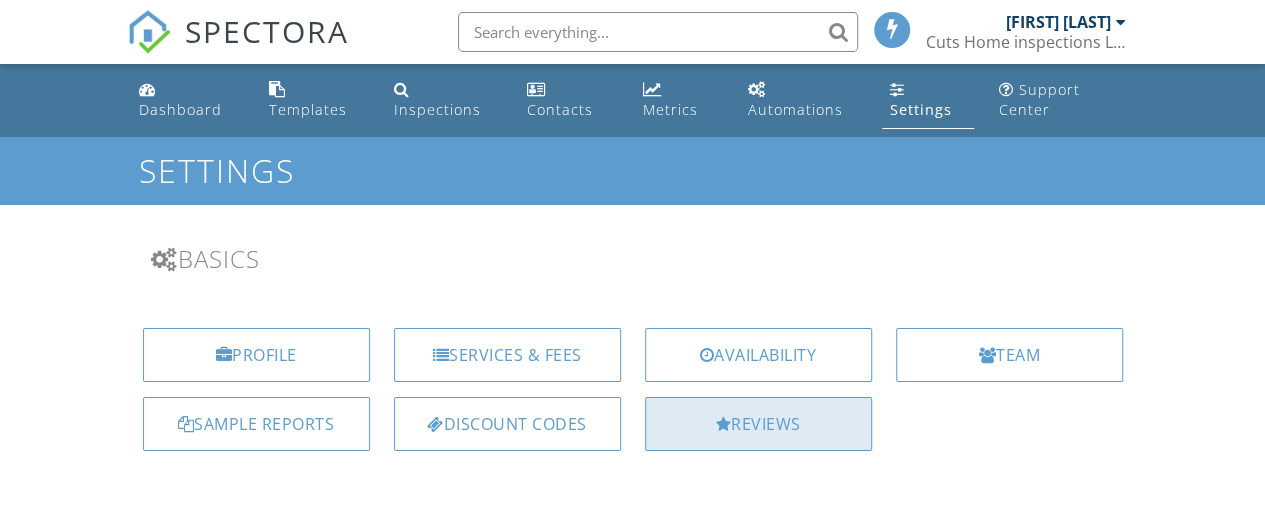 click on "Reviews" at bounding box center [758, 424] 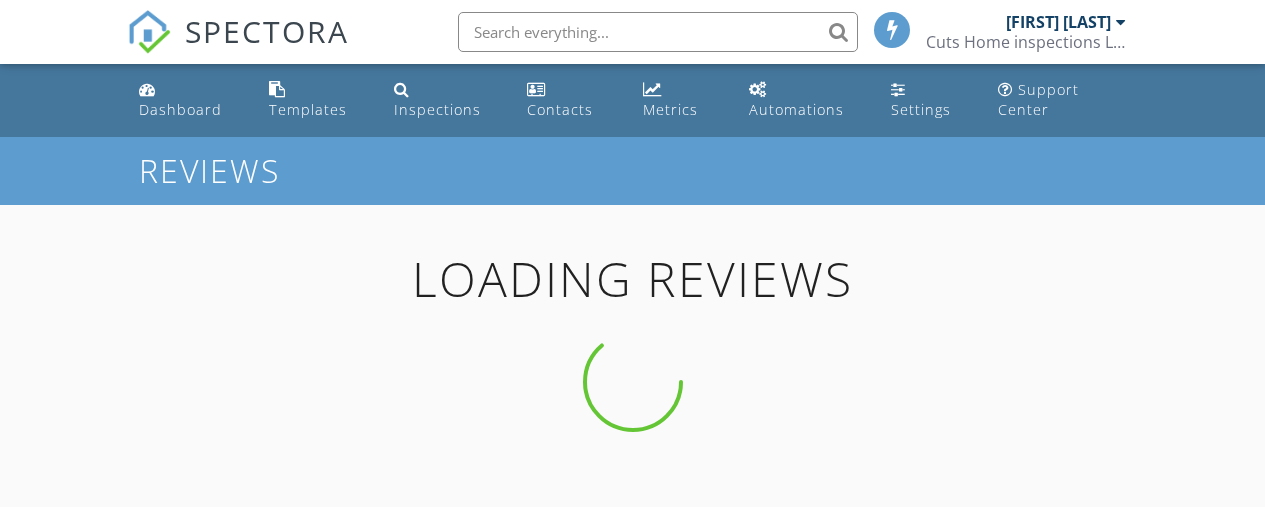 scroll, scrollTop: 0, scrollLeft: 0, axis: both 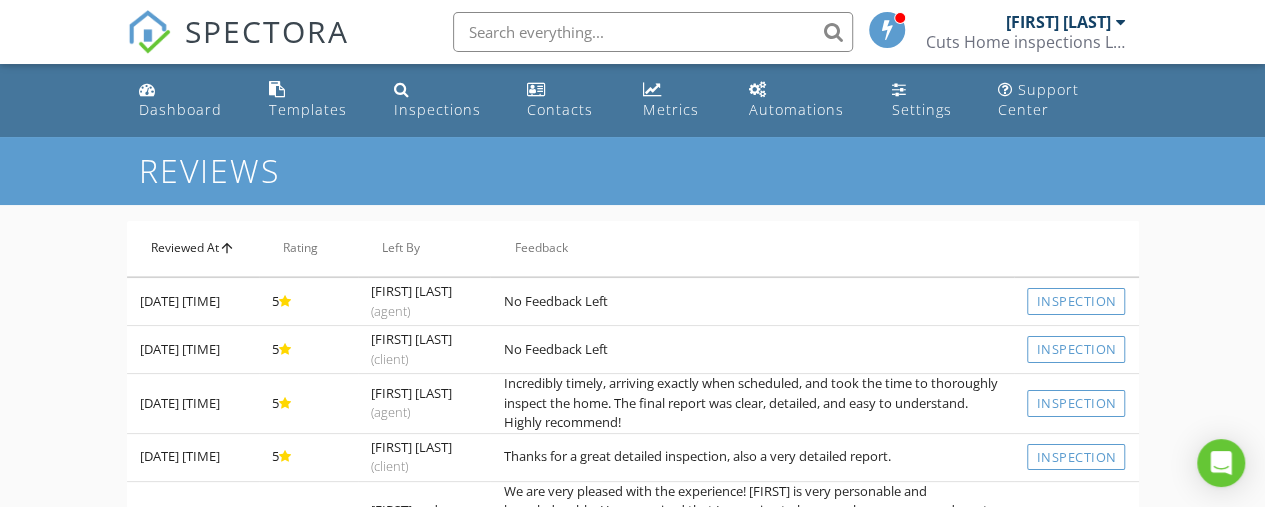 click on "Reviewed At arrow_upward" at bounding box center (193, 249) 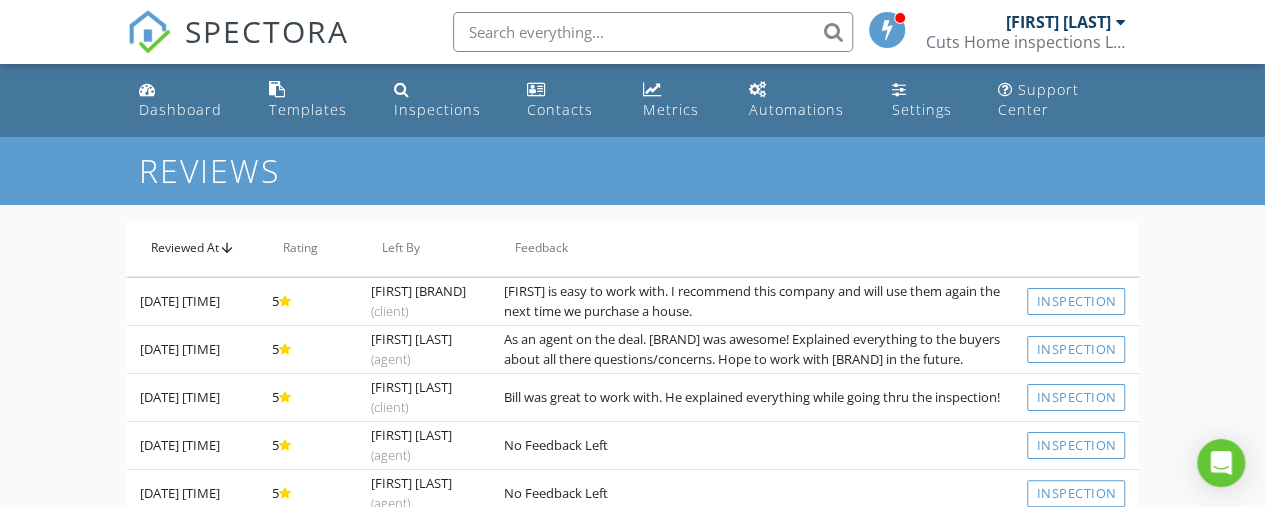 click on "Reviewed At arrow_upward" at bounding box center (193, 249) 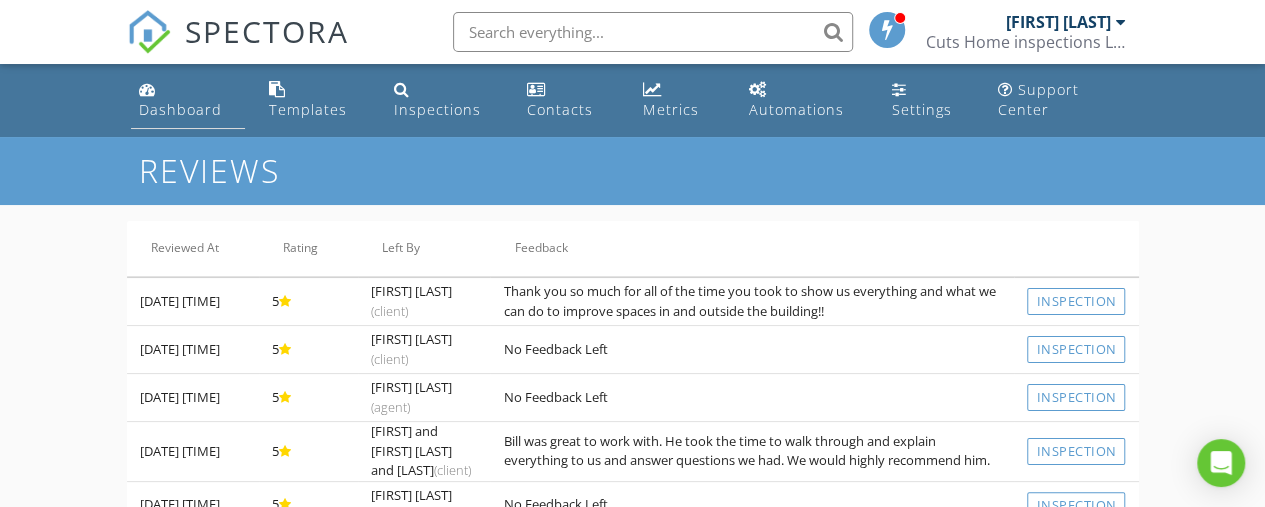 click on "Dashboard" at bounding box center (188, 100) 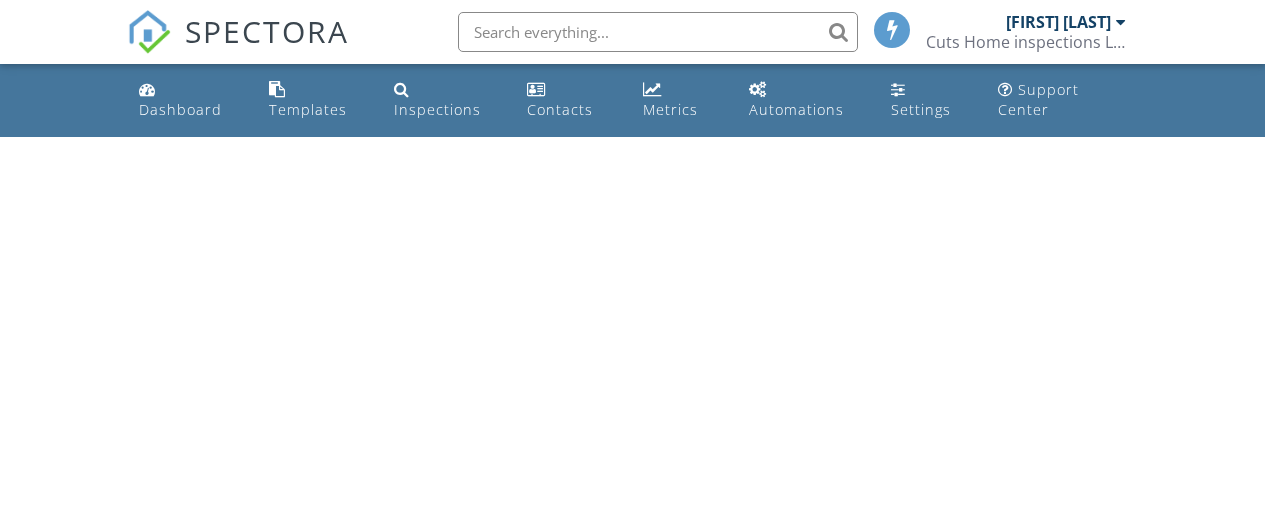 scroll, scrollTop: 0, scrollLeft: 0, axis: both 